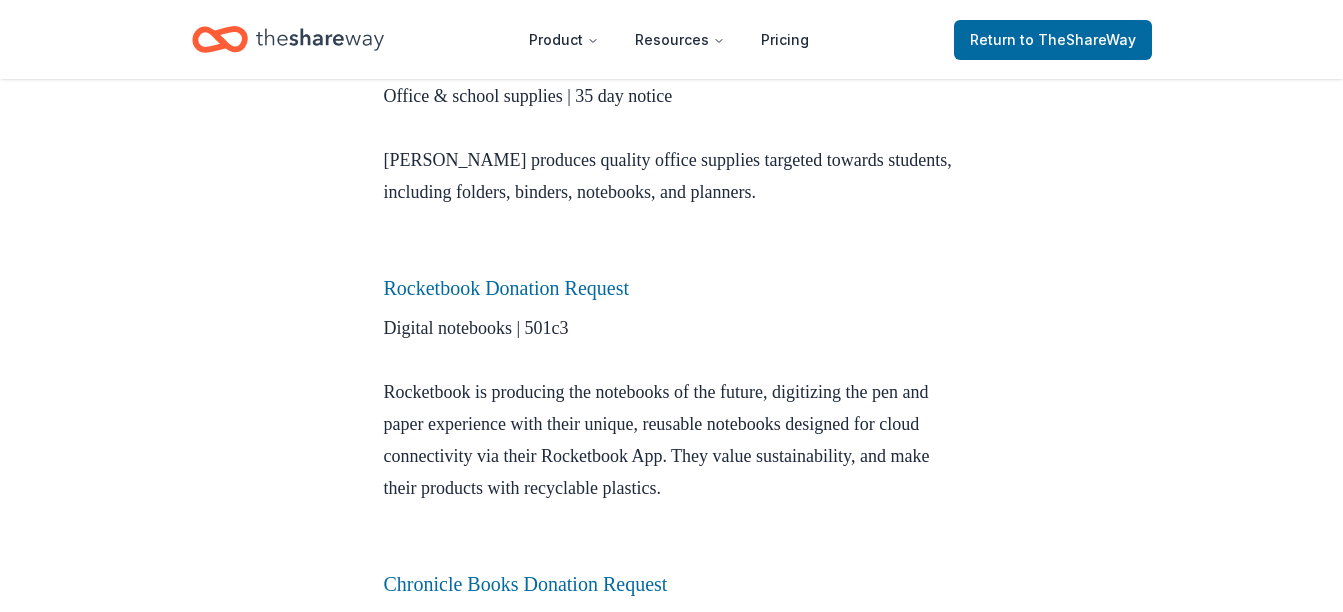 scroll, scrollTop: 955, scrollLeft: 0, axis: vertical 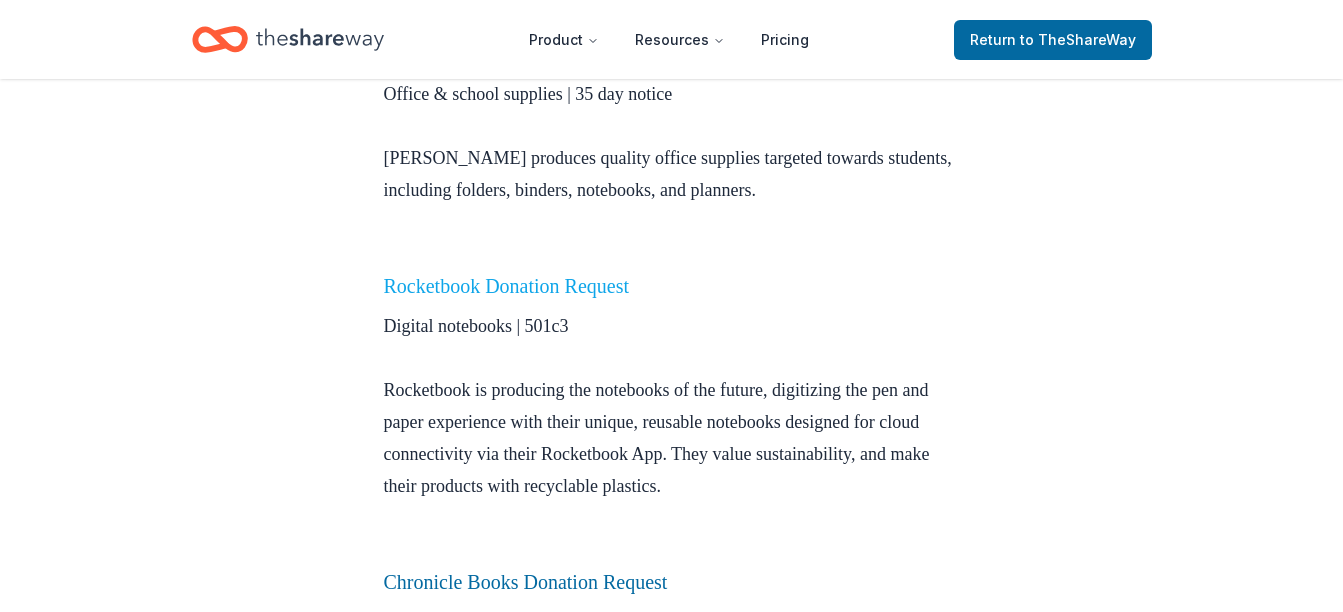 click on "Rocketbook Donation Request" at bounding box center (507, 286) 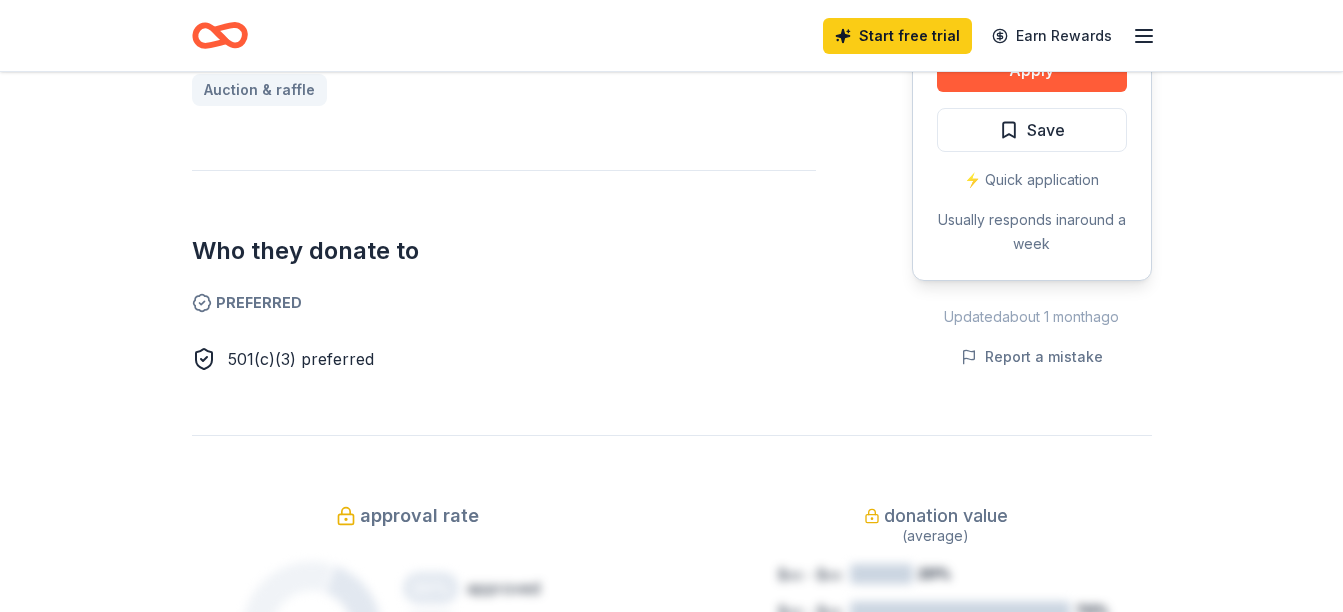 scroll, scrollTop: 971, scrollLeft: 0, axis: vertical 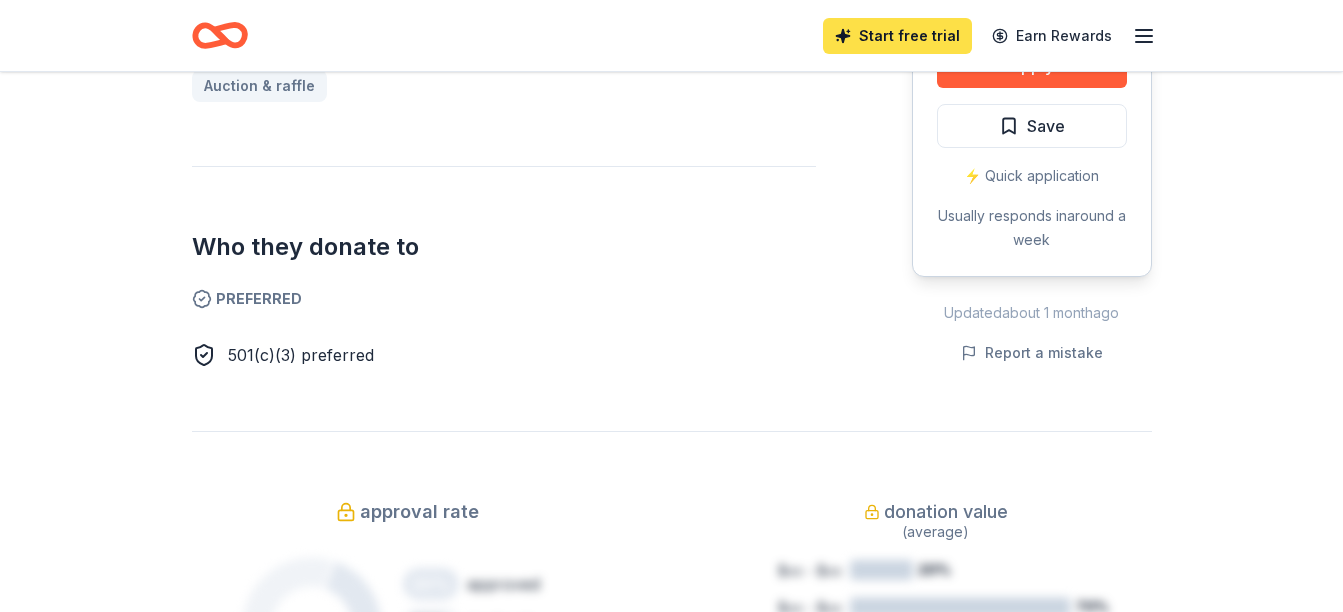 click on "Start free  trial" at bounding box center [897, 36] 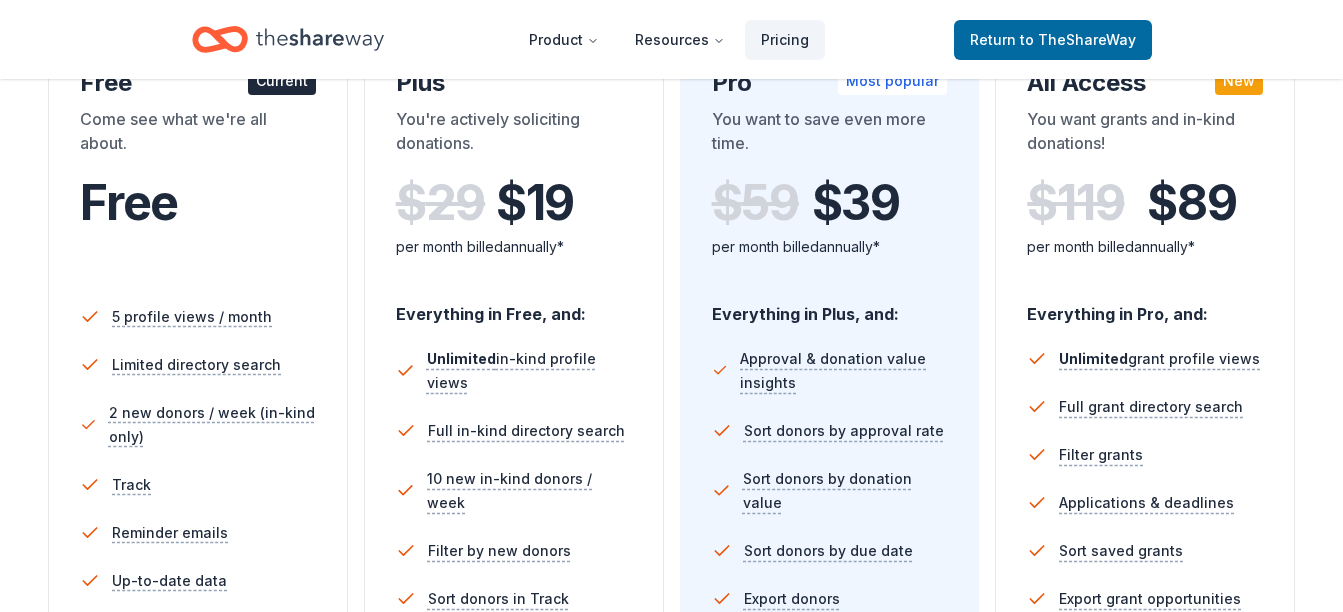 scroll, scrollTop: 332, scrollLeft: 0, axis: vertical 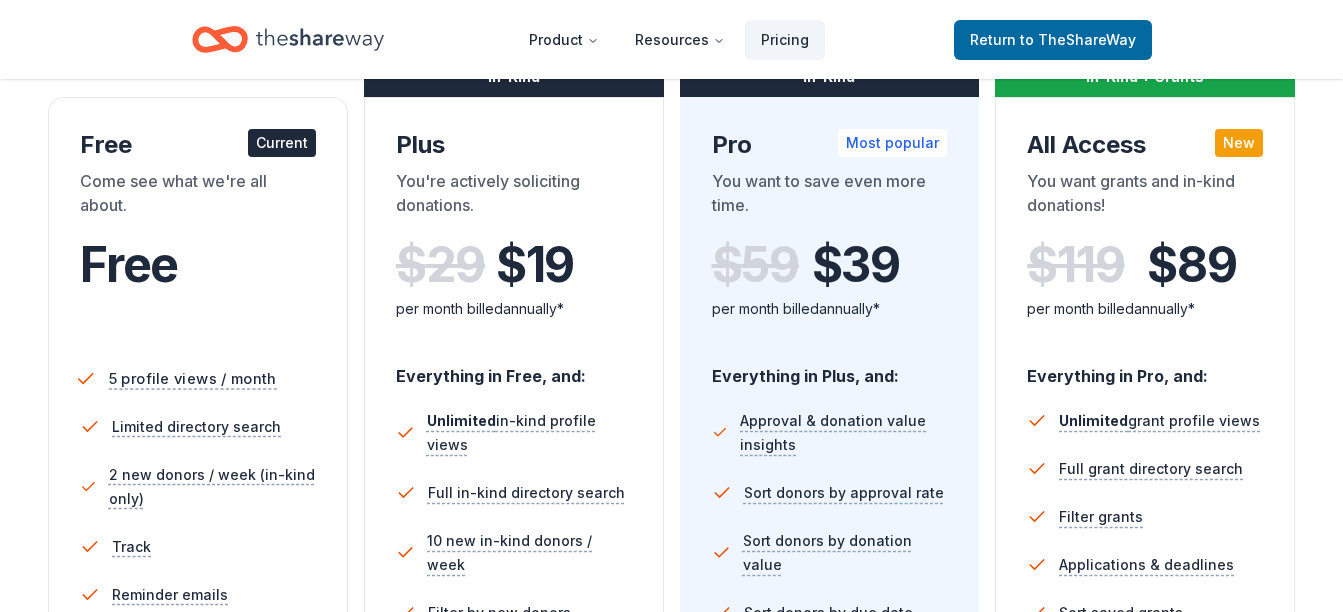 click on "5 profile views / month" at bounding box center (193, 378) 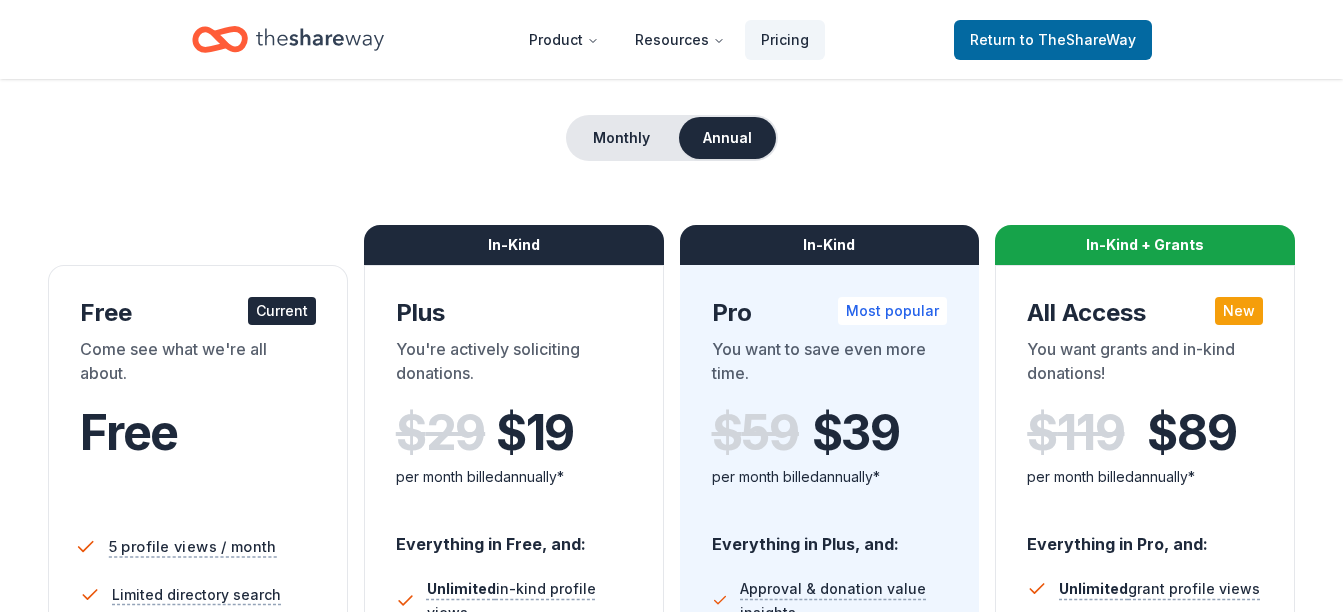 scroll, scrollTop: 0, scrollLeft: 0, axis: both 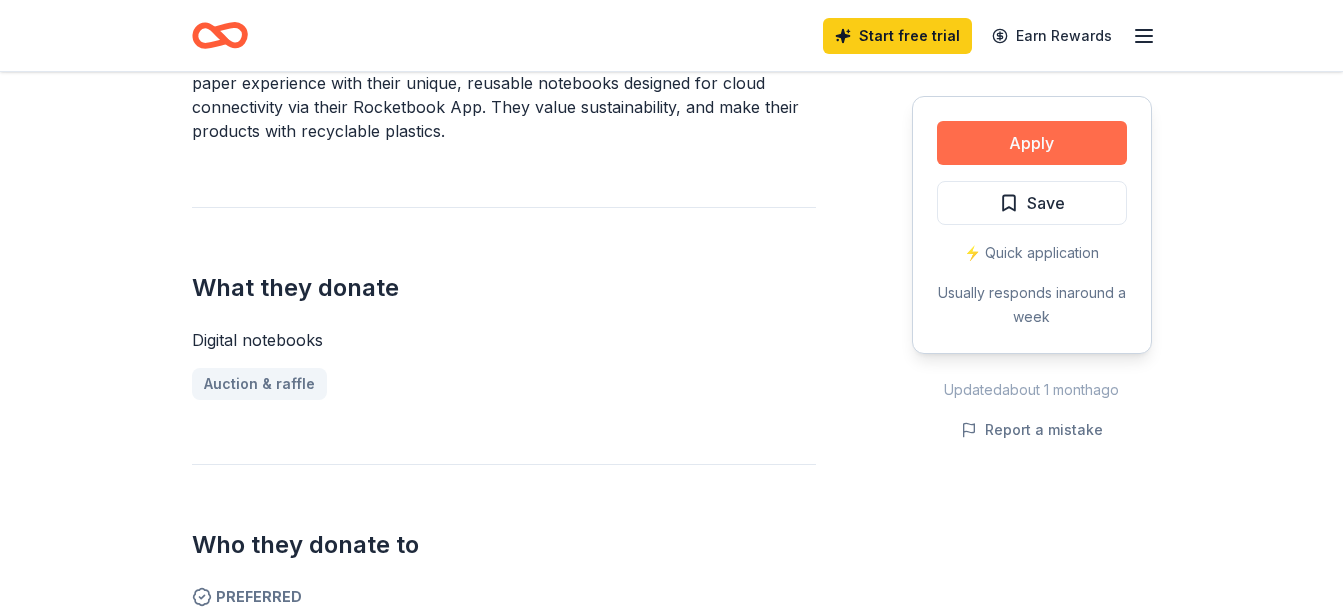 click on "Apply" at bounding box center (1032, 143) 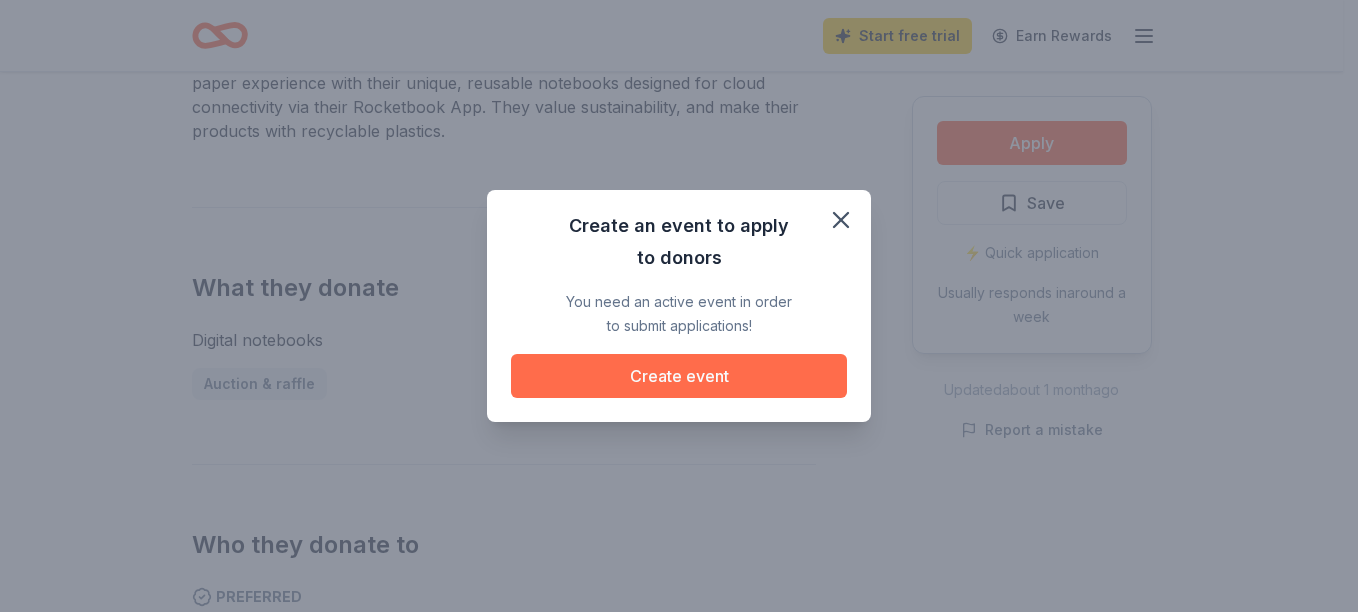 click on "Create event" at bounding box center [679, 376] 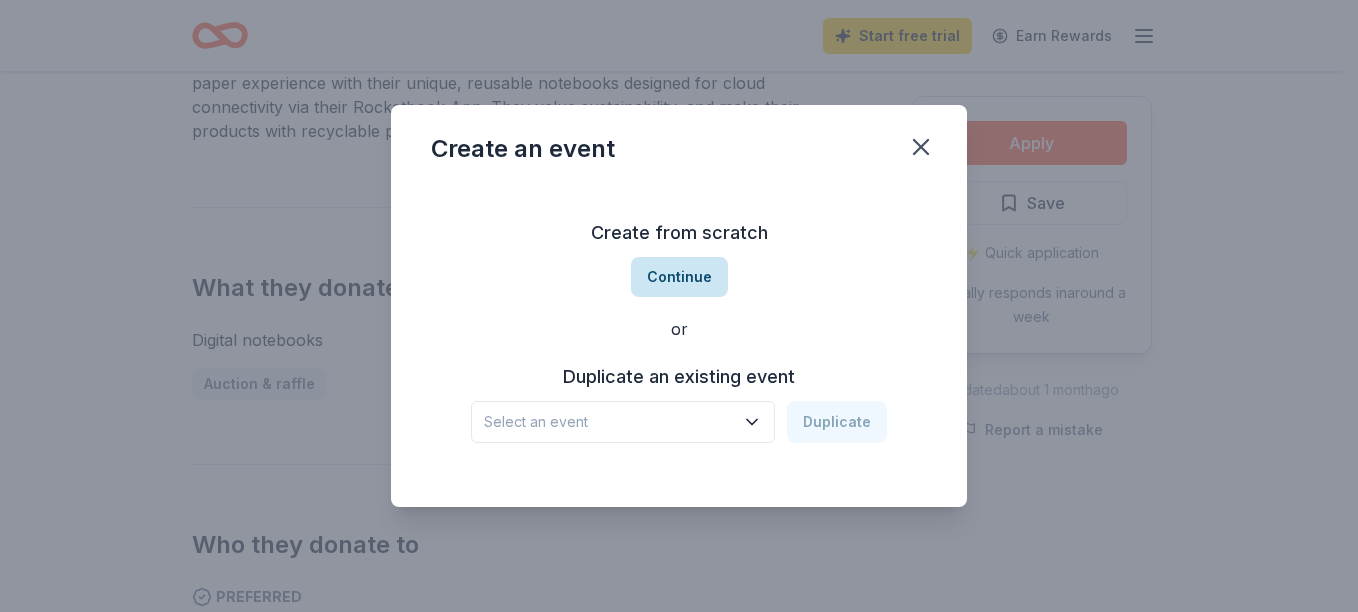 click on "Continue" at bounding box center [679, 277] 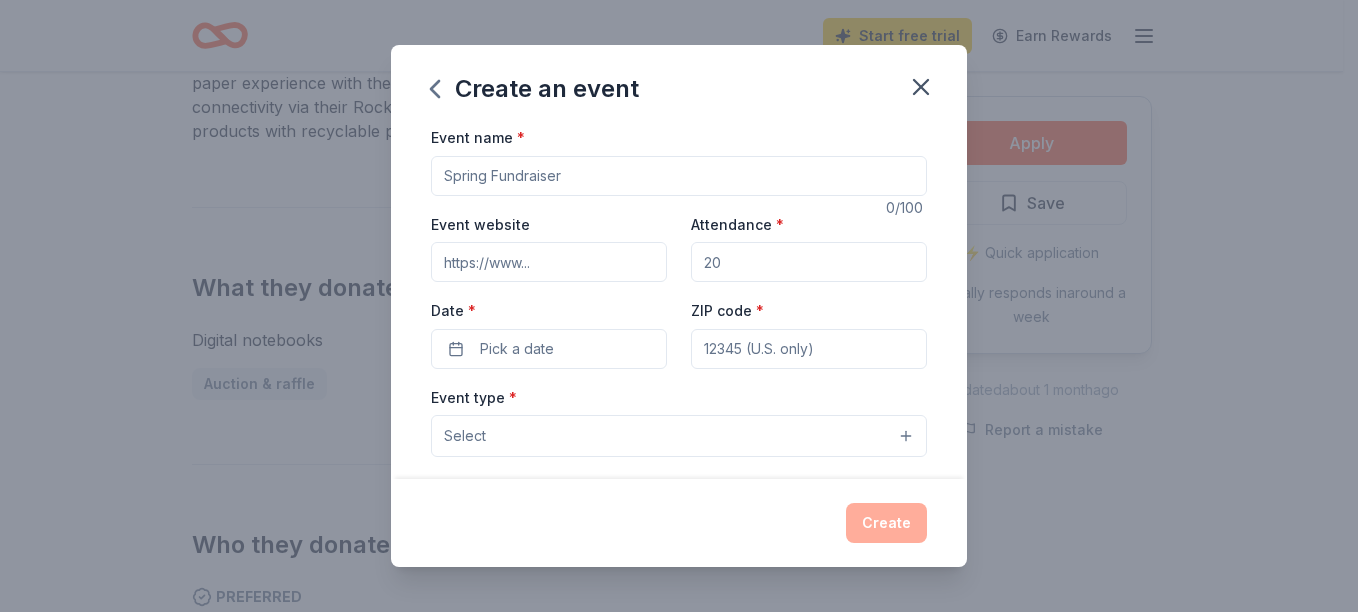 click on "Attendance *" at bounding box center (809, 262) 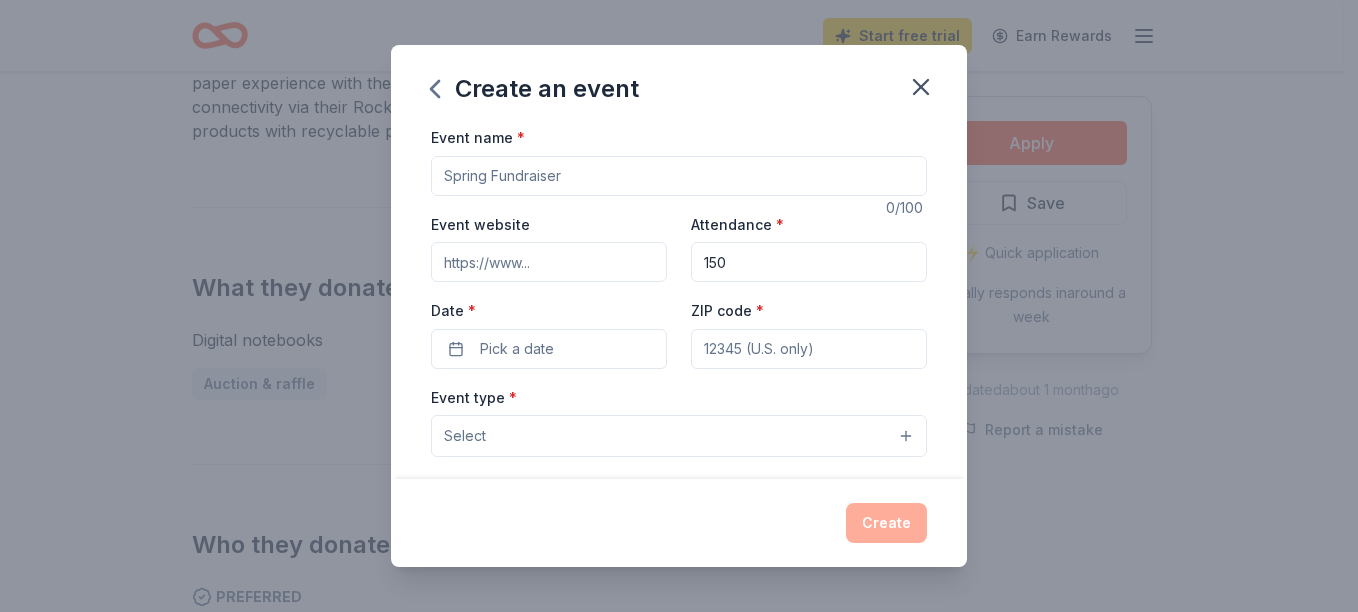 type on "150" 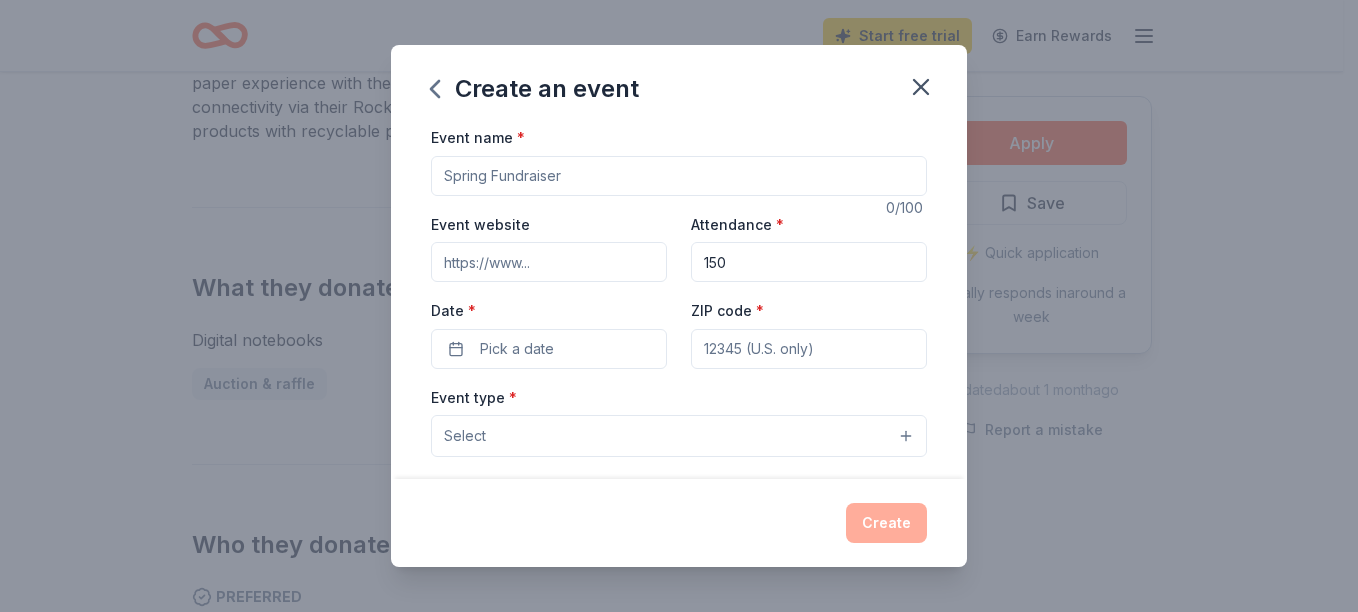 type on "[URL][DOMAIN_NAME]" 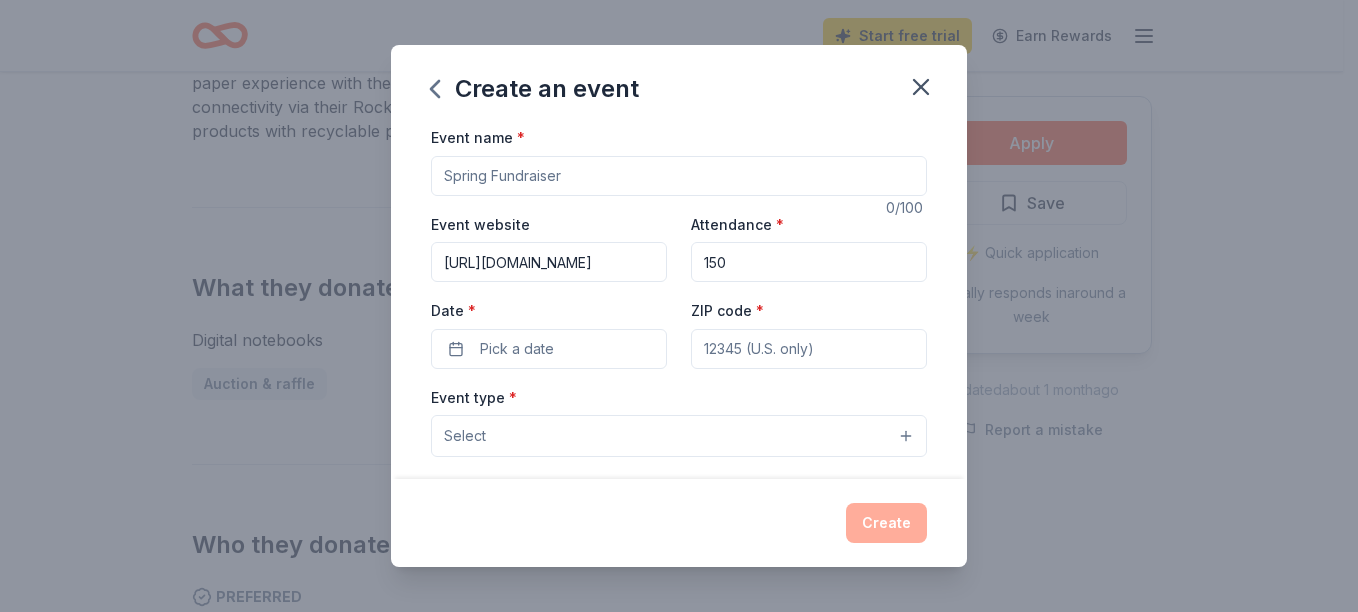 click on "Event name *" at bounding box center (679, 176) 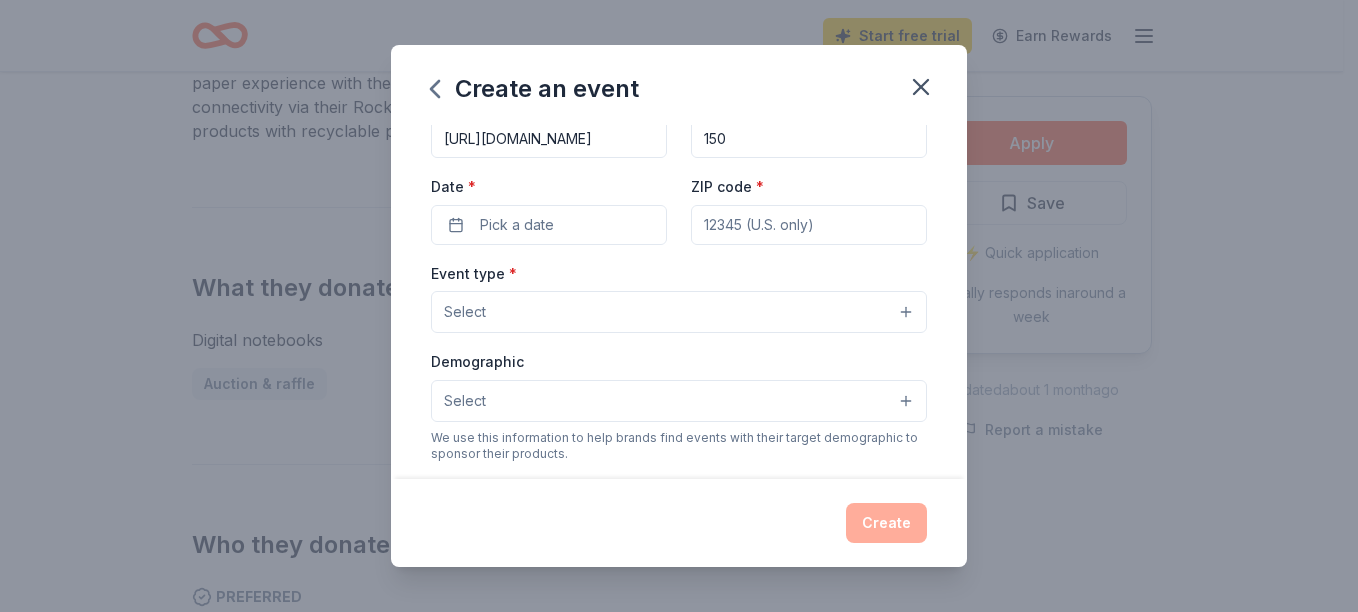 scroll, scrollTop: 123, scrollLeft: 0, axis: vertical 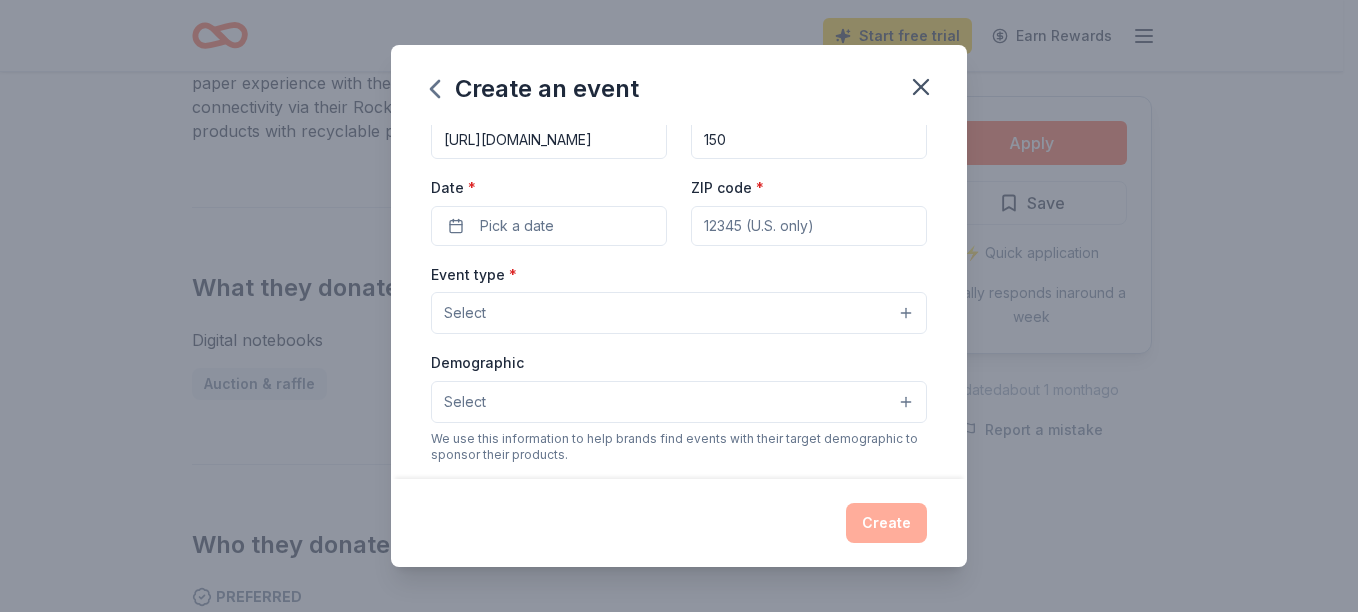 type on "back to school" 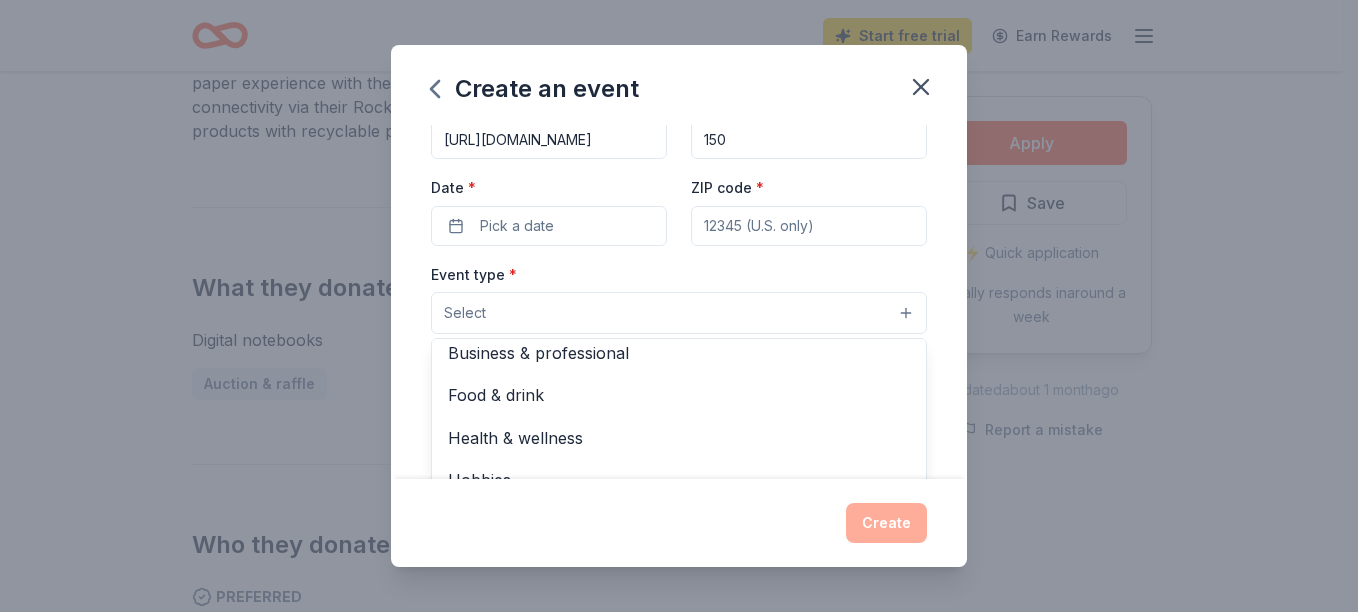 scroll, scrollTop: 67, scrollLeft: 0, axis: vertical 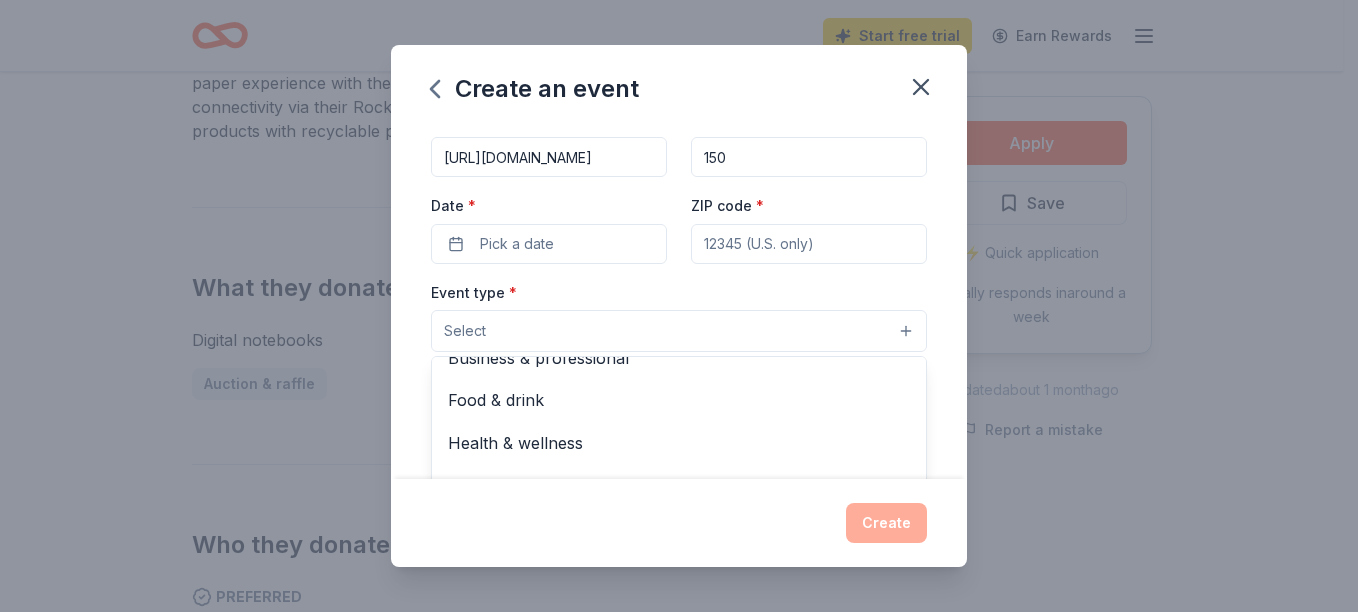 click on "Select" at bounding box center (679, 331) 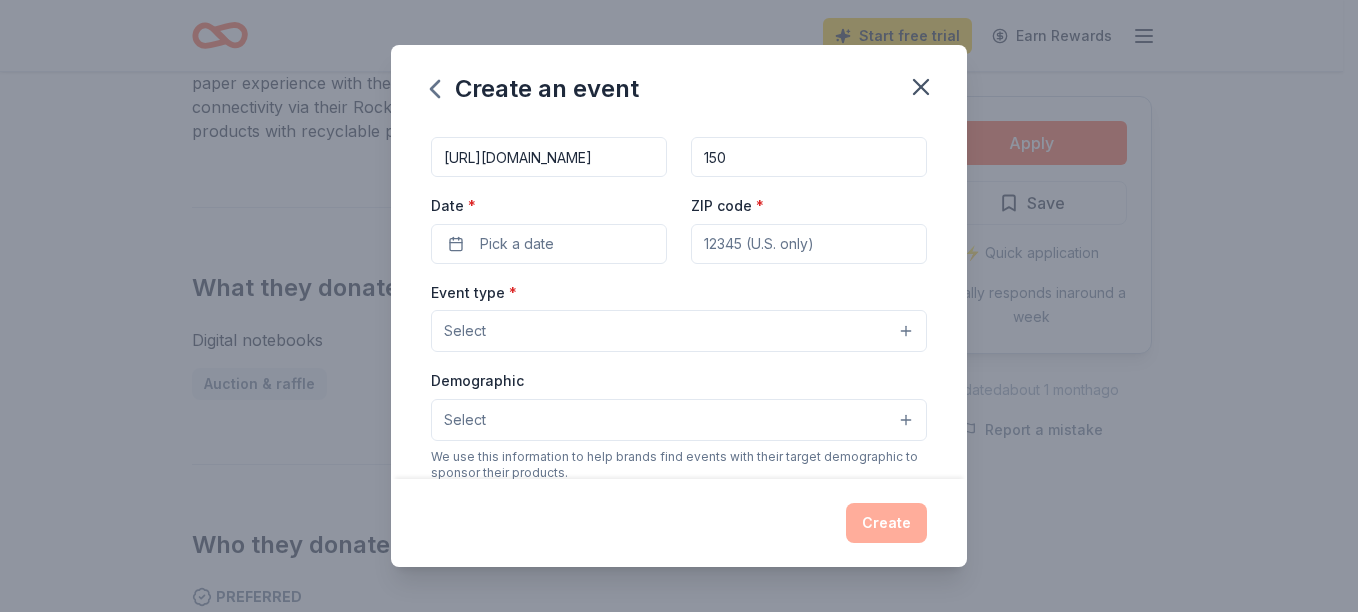 click on "Select" at bounding box center (679, 331) 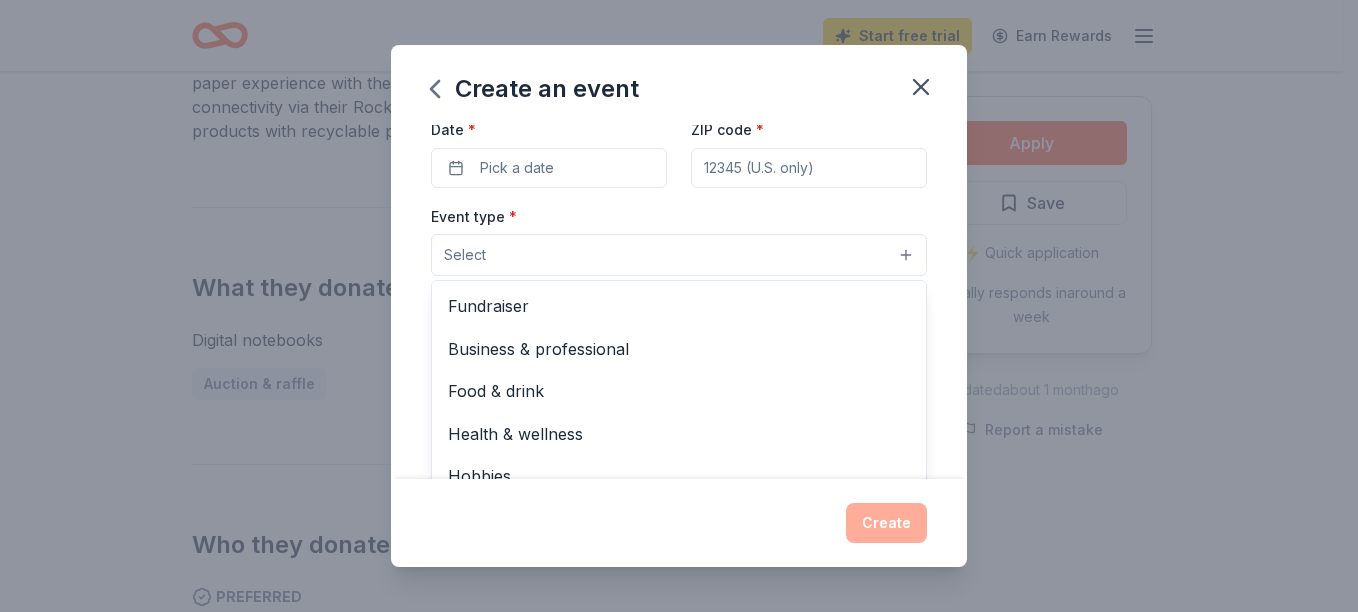 scroll, scrollTop: 182, scrollLeft: 0, axis: vertical 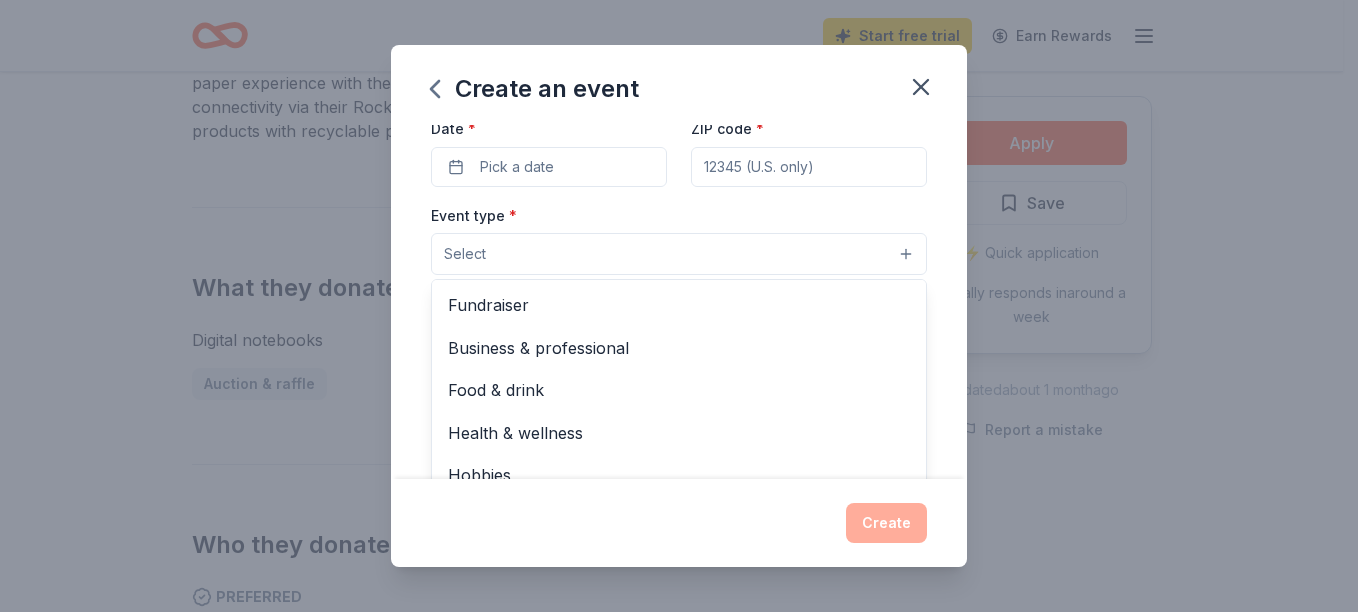 click on "Select" at bounding box center [679, 254] 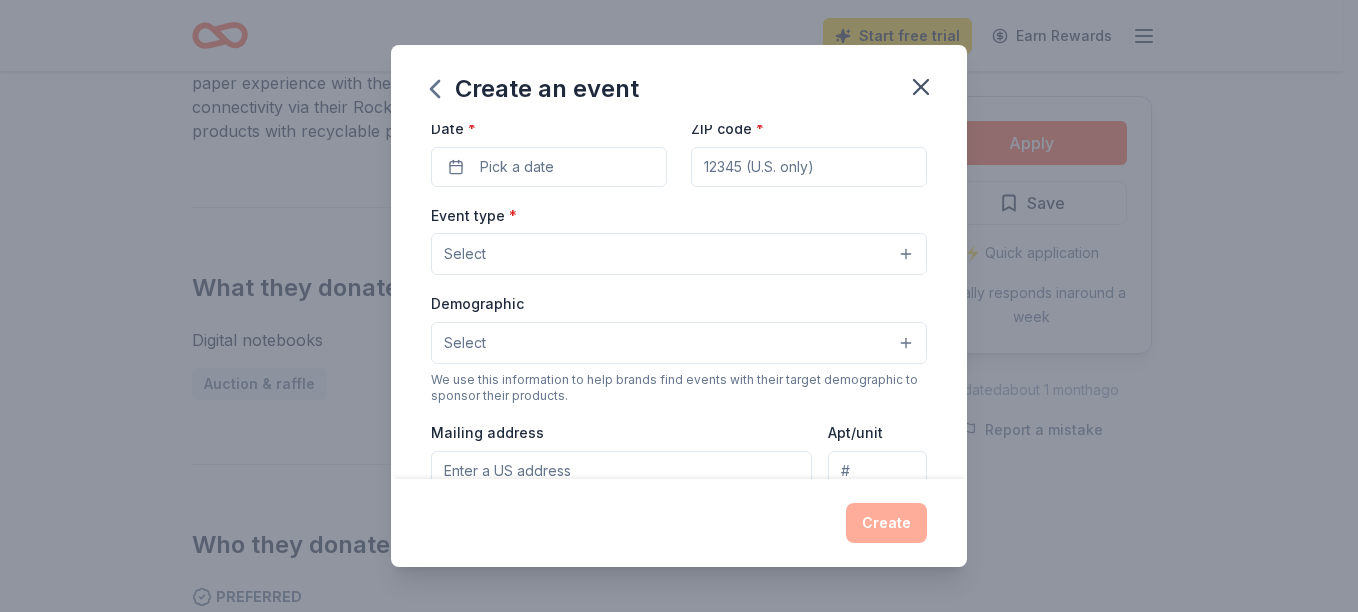 click on "Select" at bounding box center [679, 254] 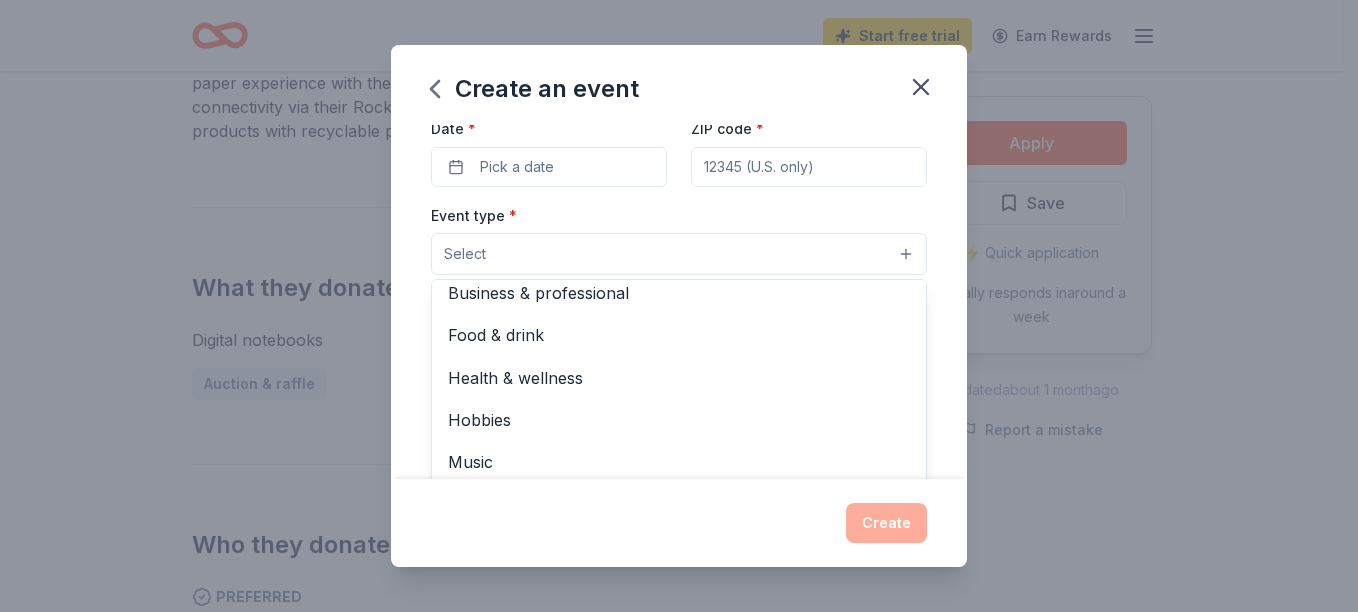 scroll, scrollTop: 67, scrollLeft: 0, axis: vertical 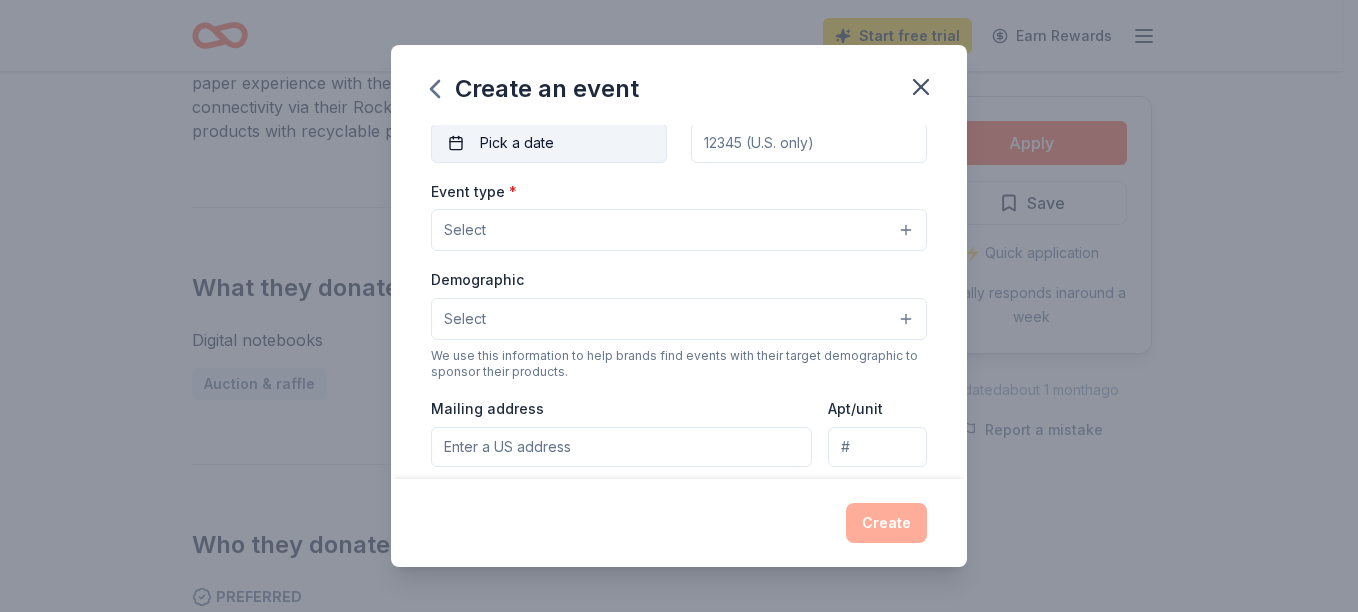 click on "Pick a date" at bounding box center (549, 143) 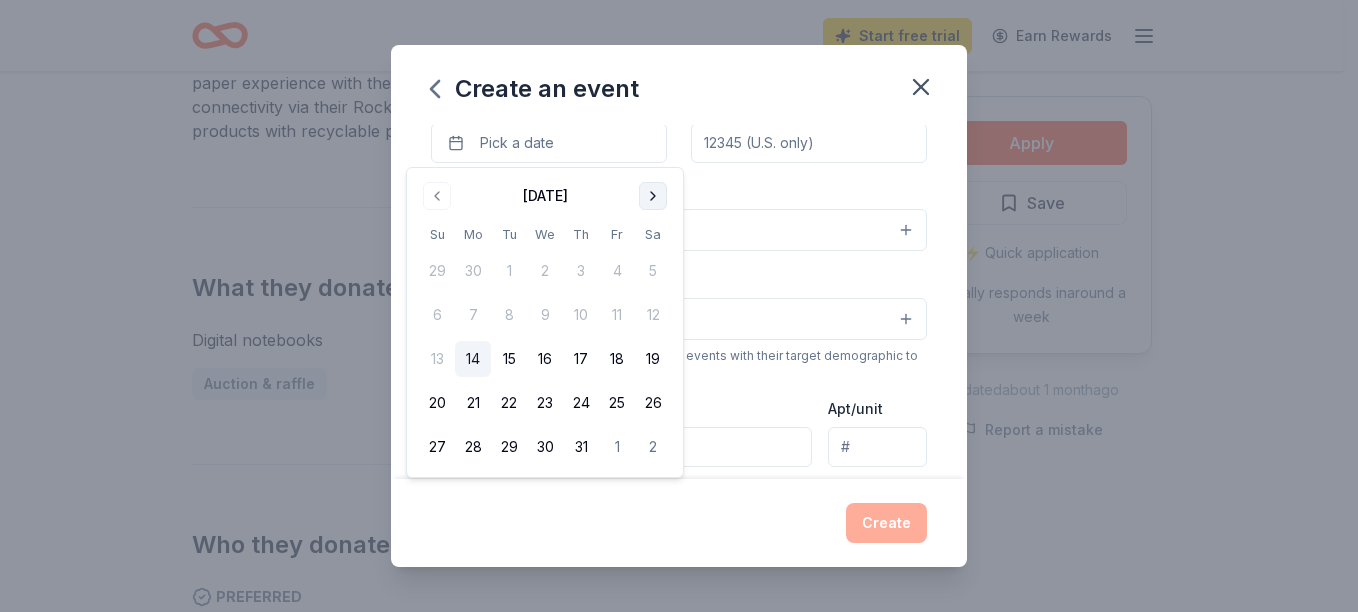click at bounding box center [653, 196] 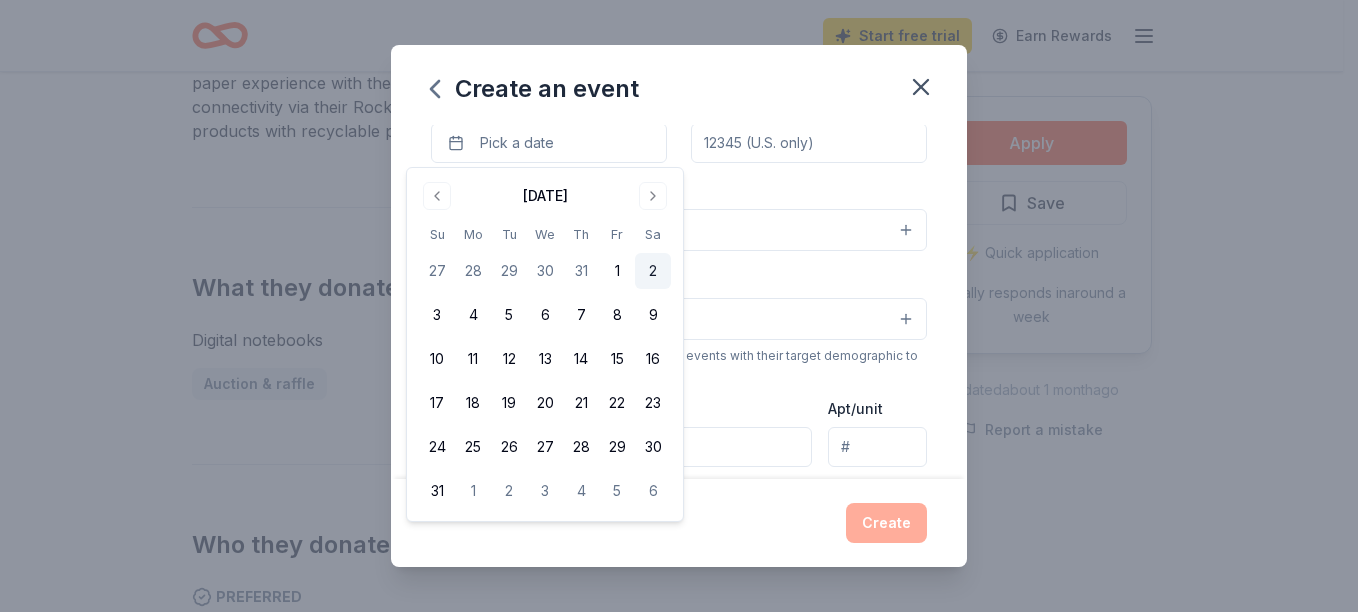 click on "2" at bounding box center [653, 271] 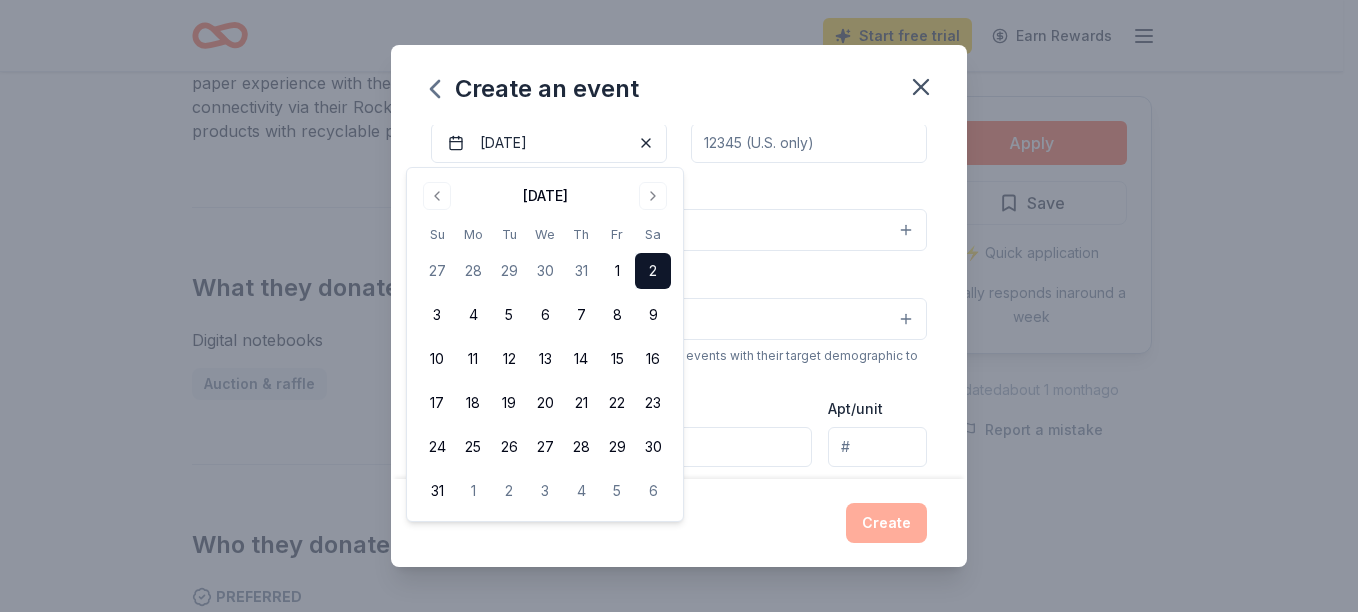 click on "2" at bounding box center [653, 271] 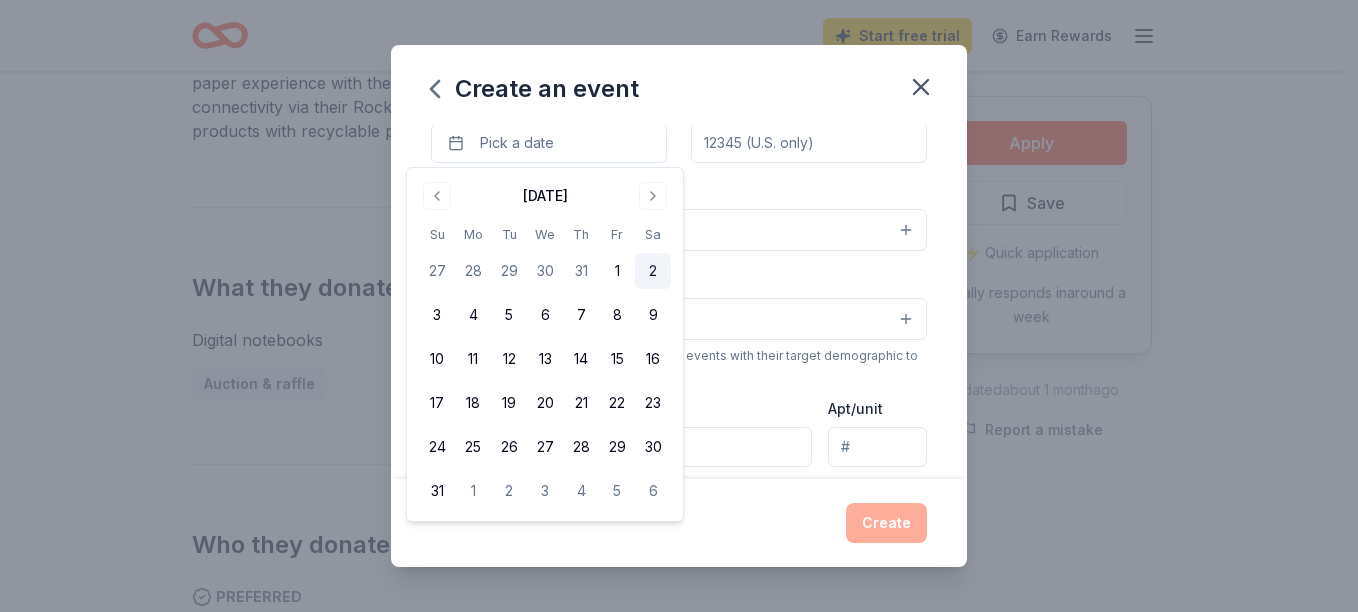 click on "2" at bounding box center [653, 271] 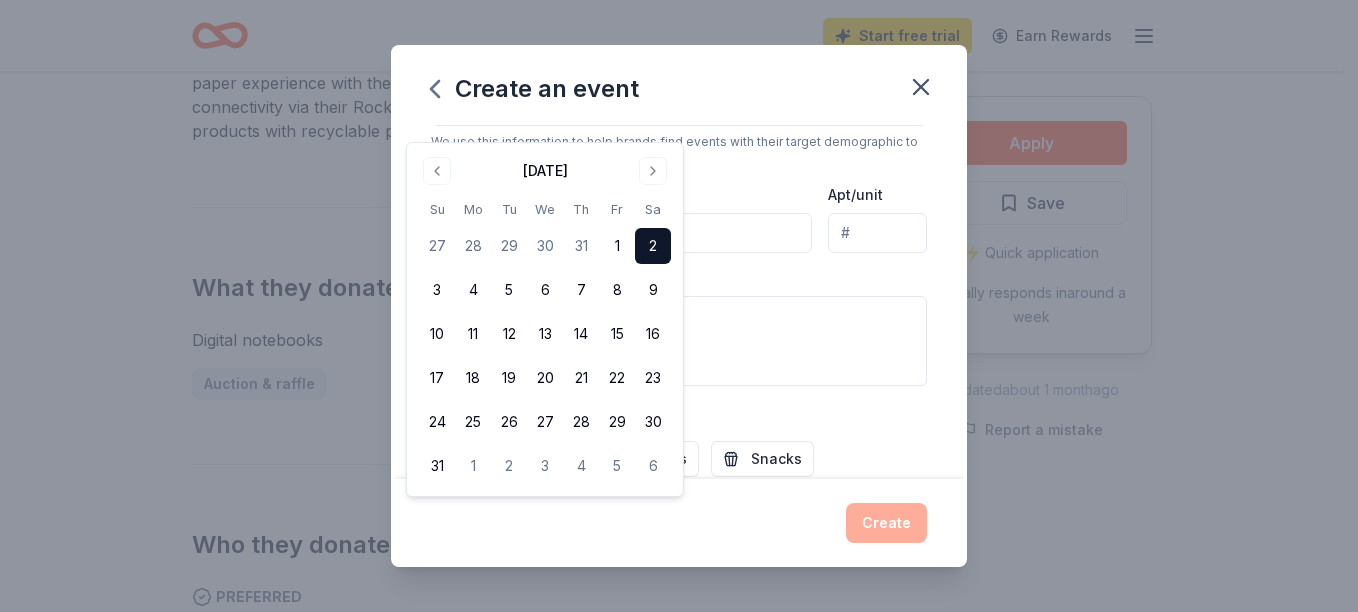 scroll, scrollTop: 141, scrollLeft: 0, axis: vertical 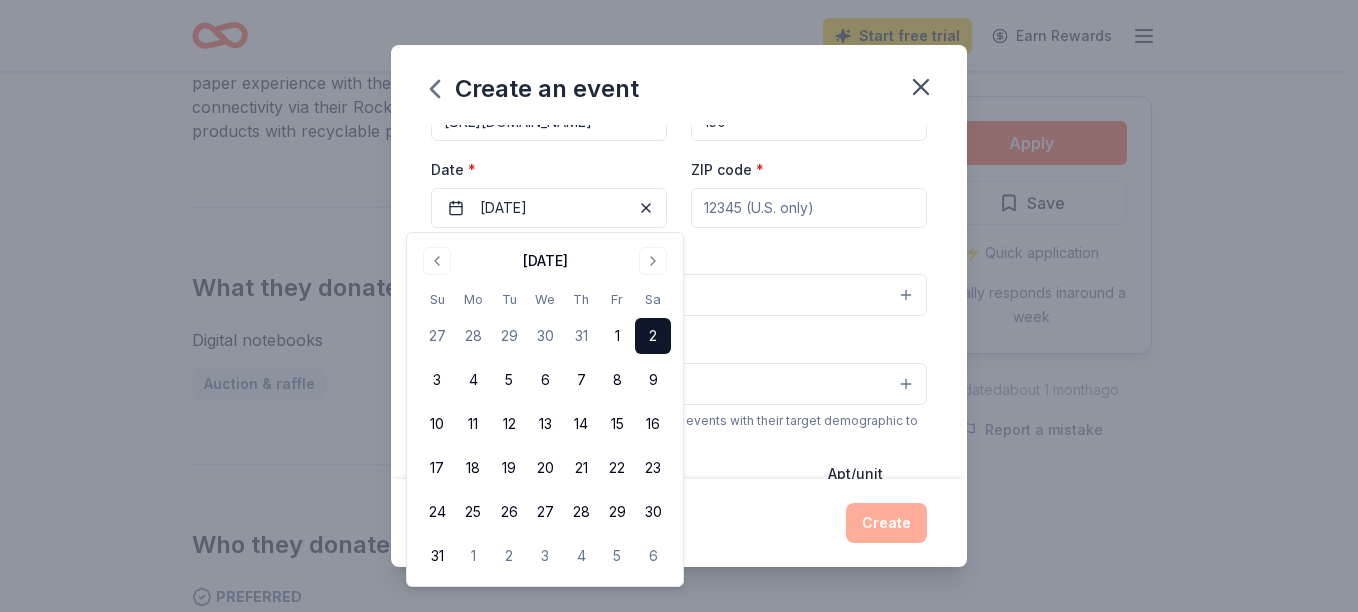click on "Create" at bounding box center [679, 523] 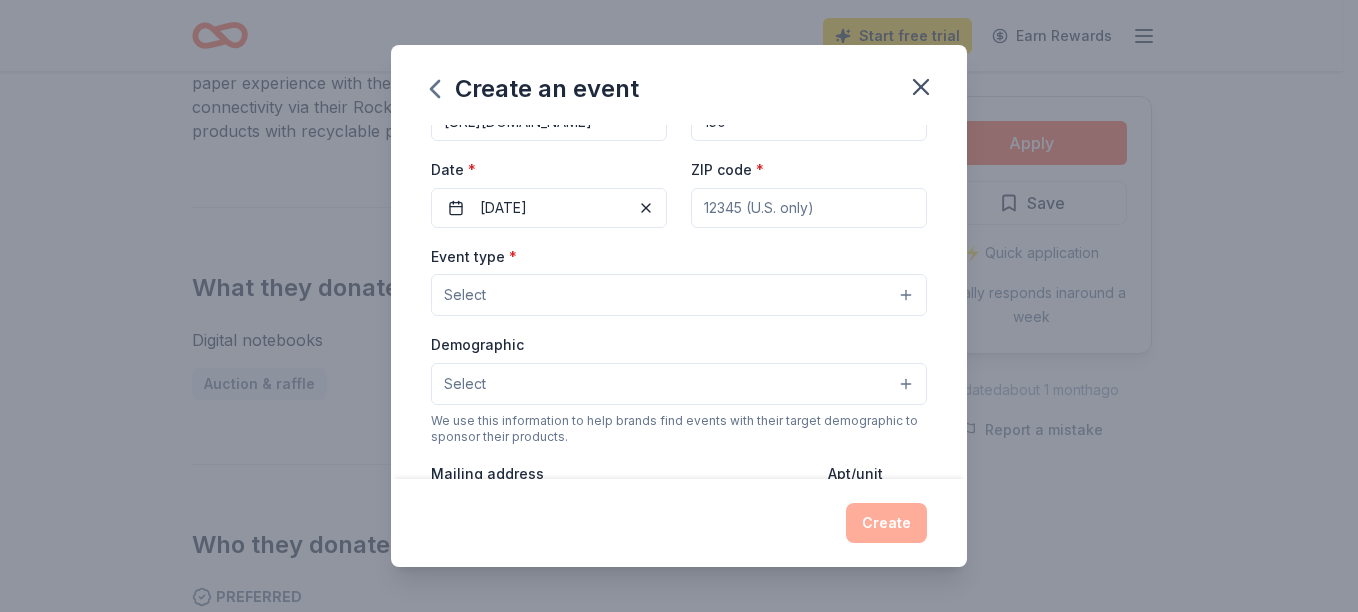 click on "Select" at bounding box center [679, 295] 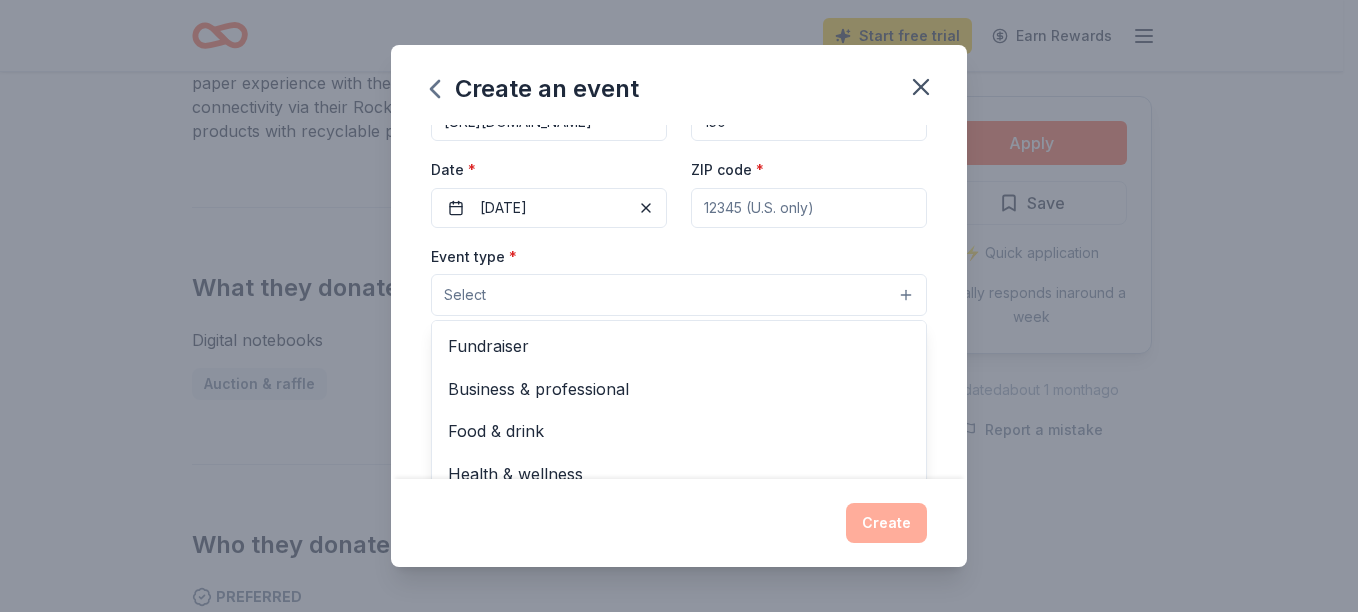 click on "Select" at bounding box center (679, 295) 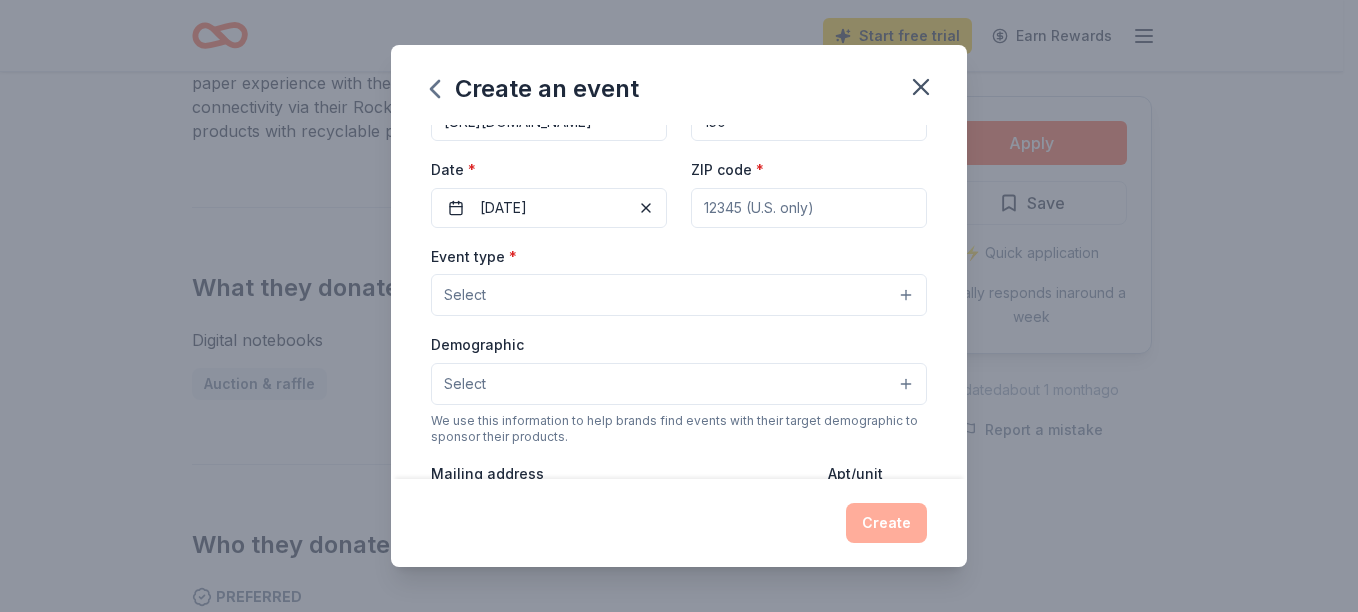 click on "Select" at bounding box center [679, 295] 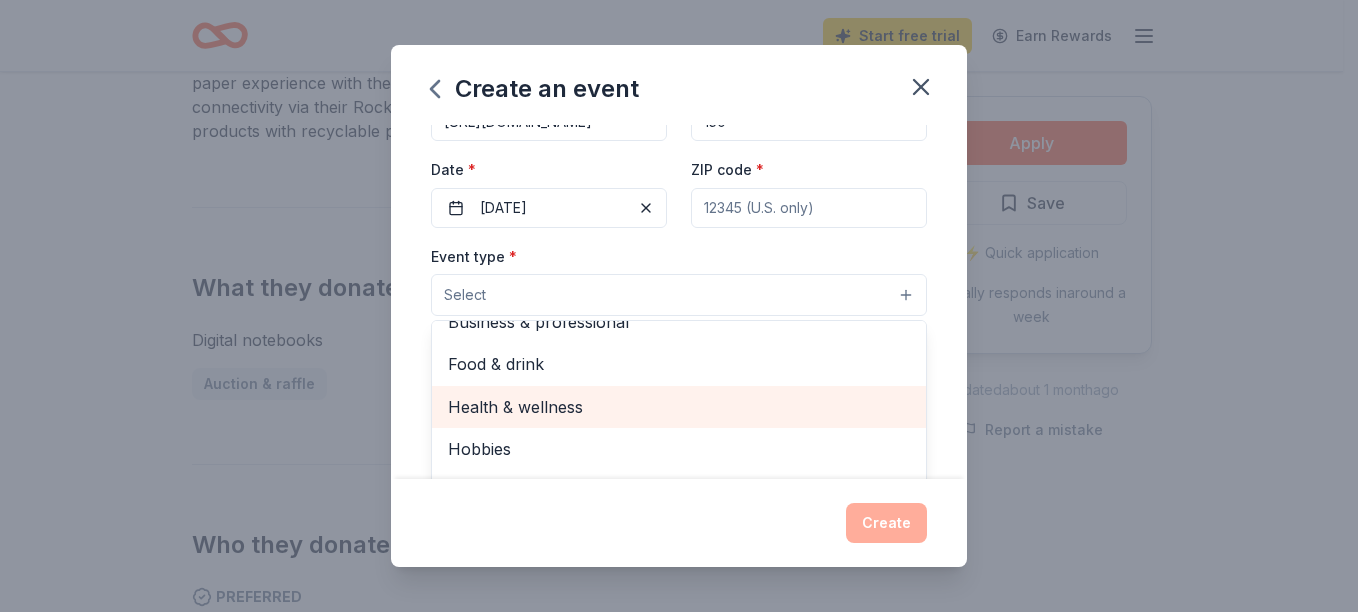 scroll, scrollTop: 0, scrollLeft: 0, axis: both 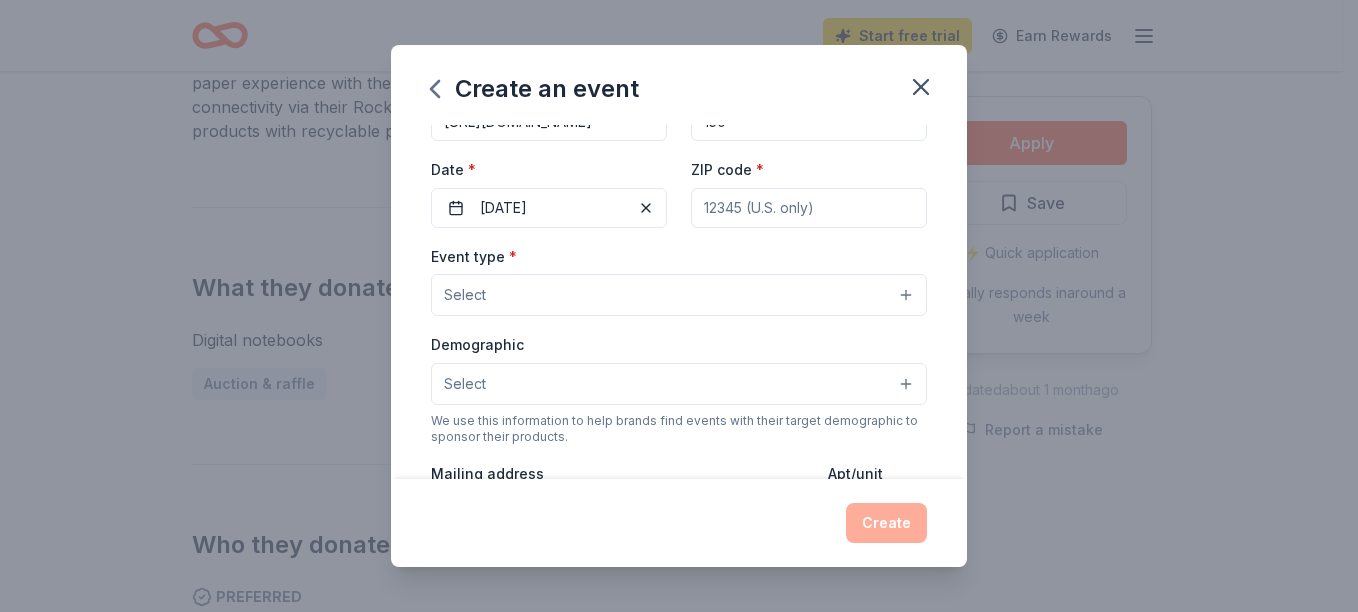 click on "Select" at bounding box center [679, 295] 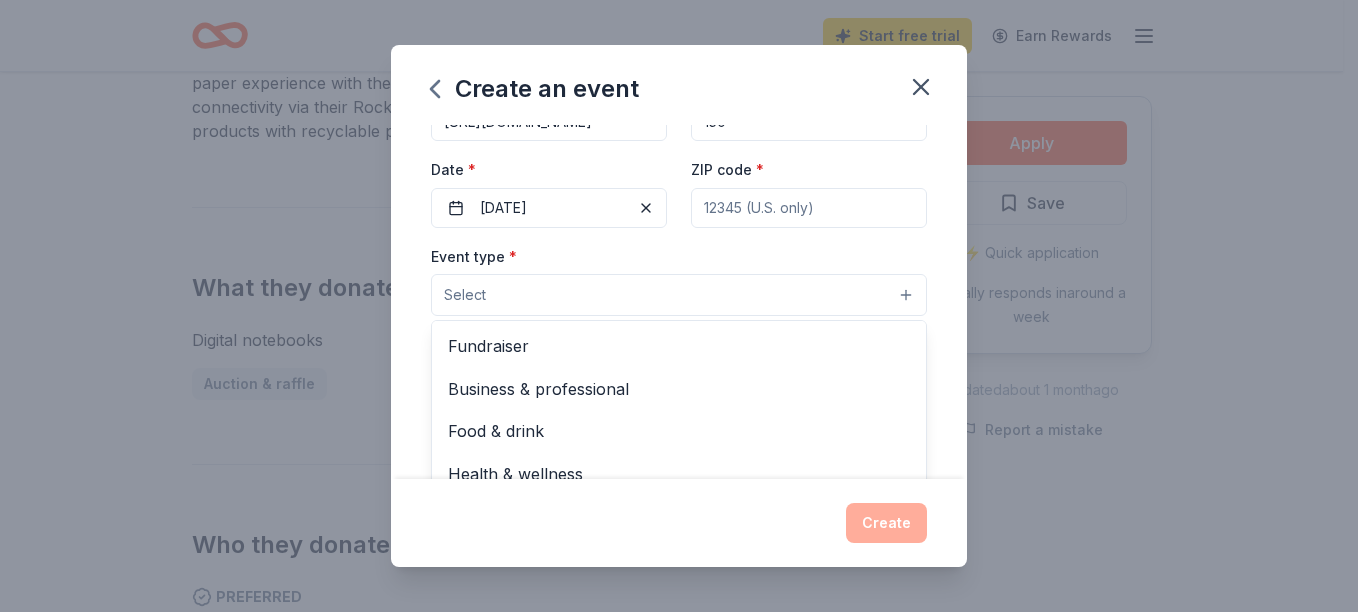 click on "Fundraiser" at bounding box center (679, 346) 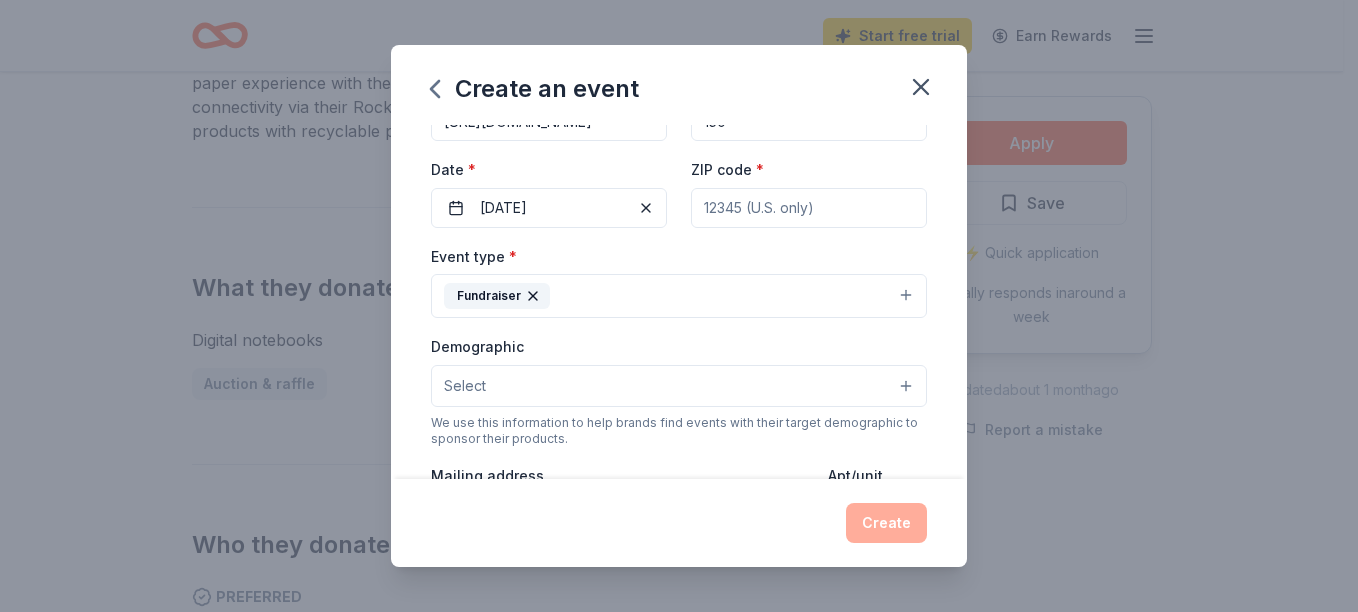 click on "Select" at bounding box center [679, 386] 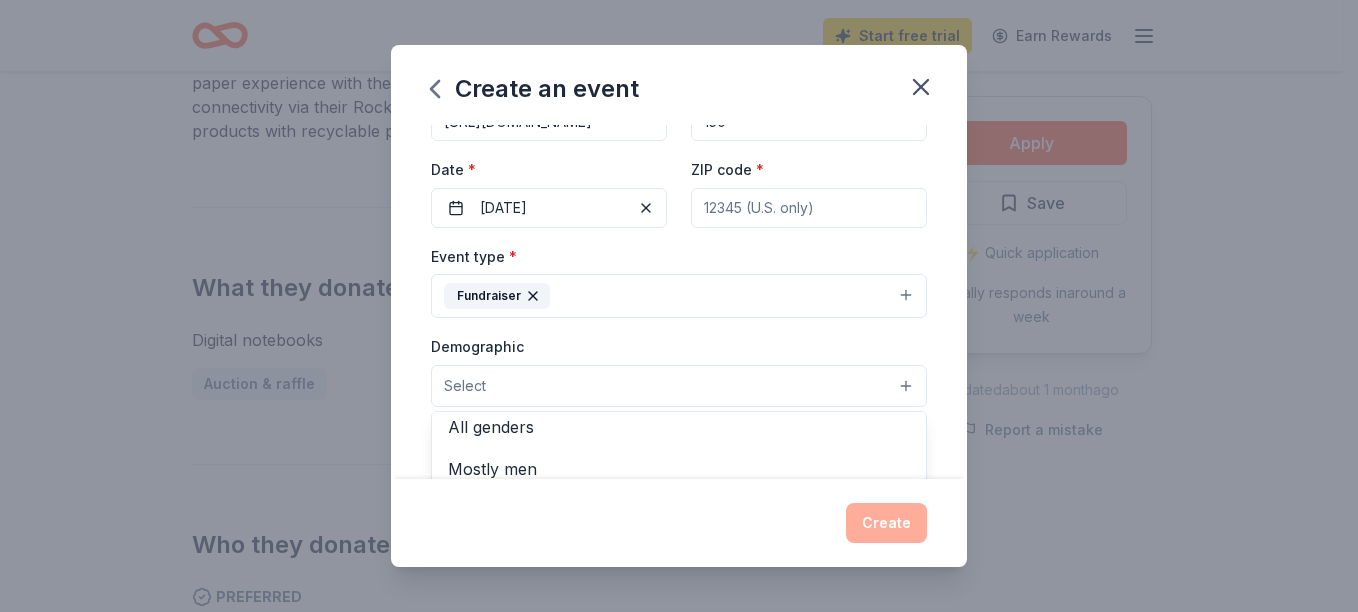 scroll, scrollTop: 6, scrollLeft: 0, axis: vertical 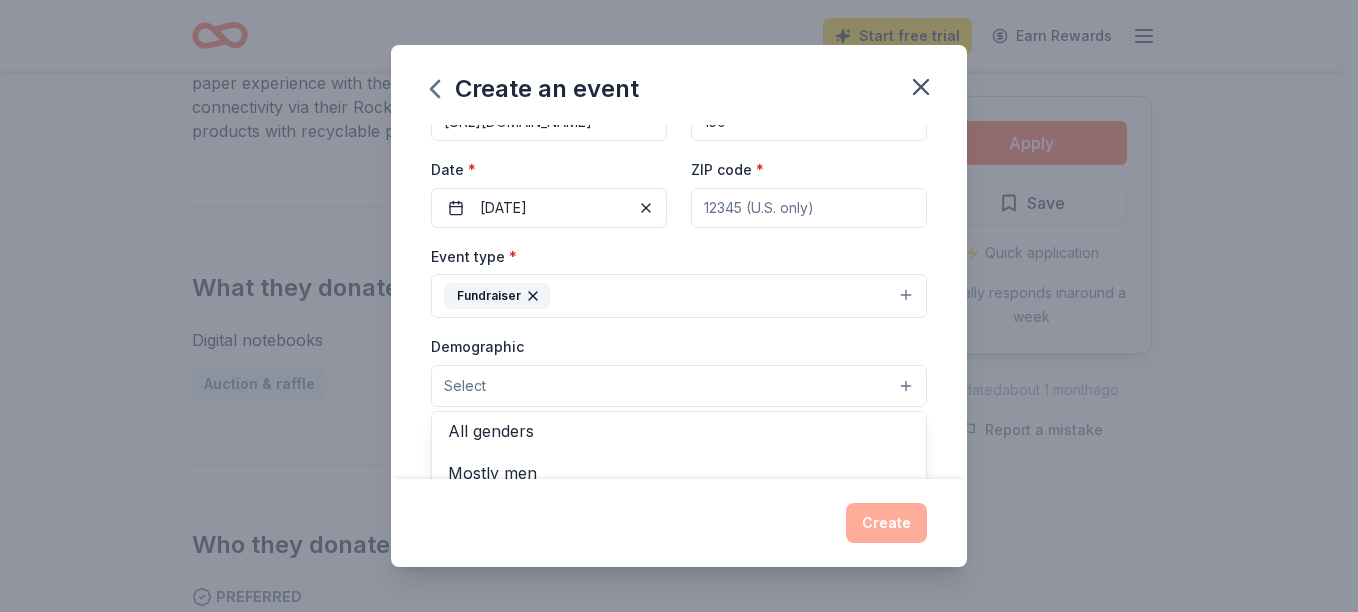 click on "All genders" at bounding box center [679, 431] 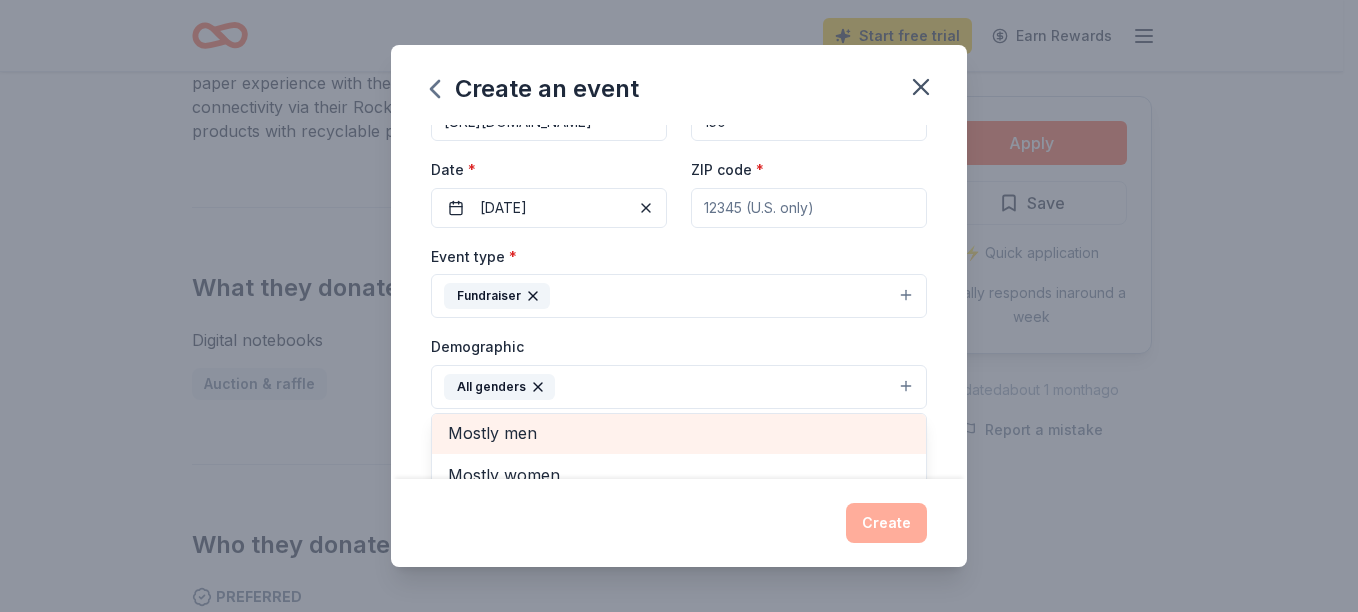 scroll, scrollTop: 4, scrollLeft: 0, axis: vertical 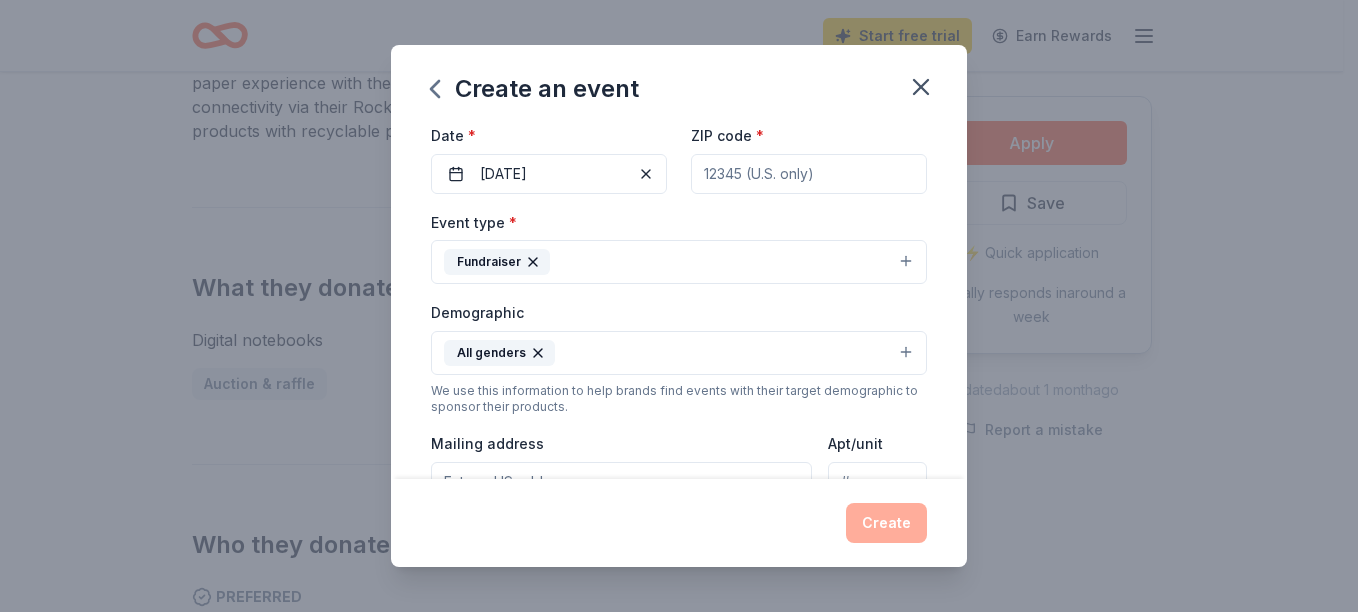 click 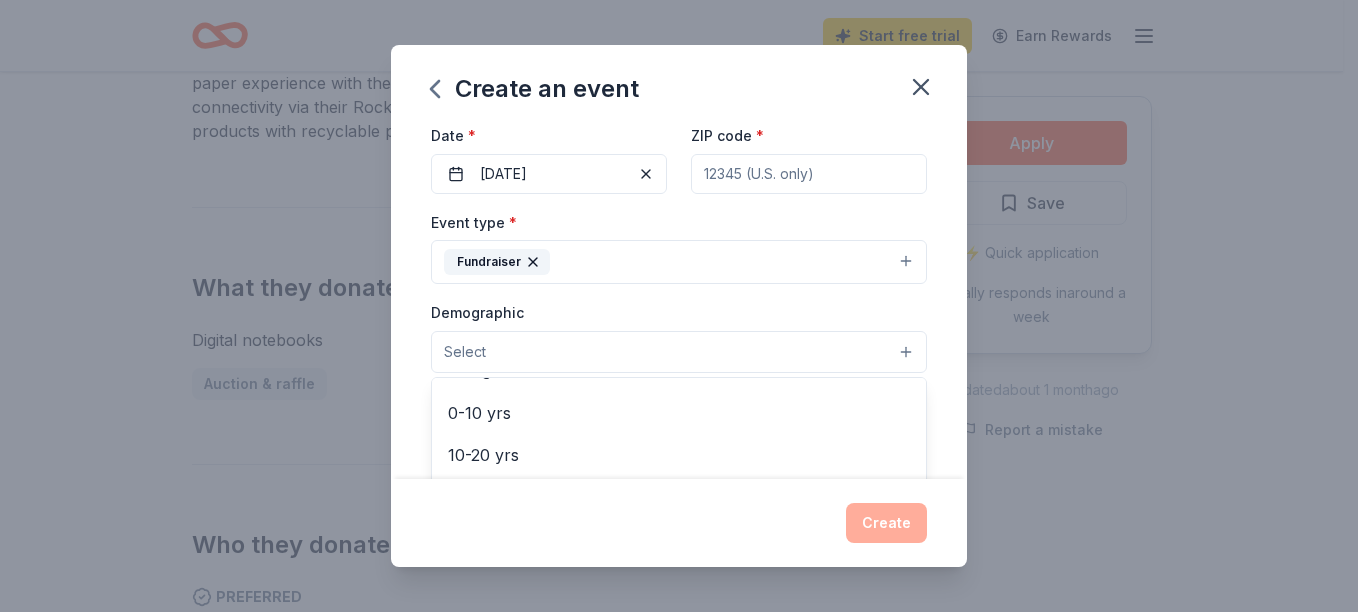 scroll, scrollTop: 169, scrollLeft: 0, axis: vertical 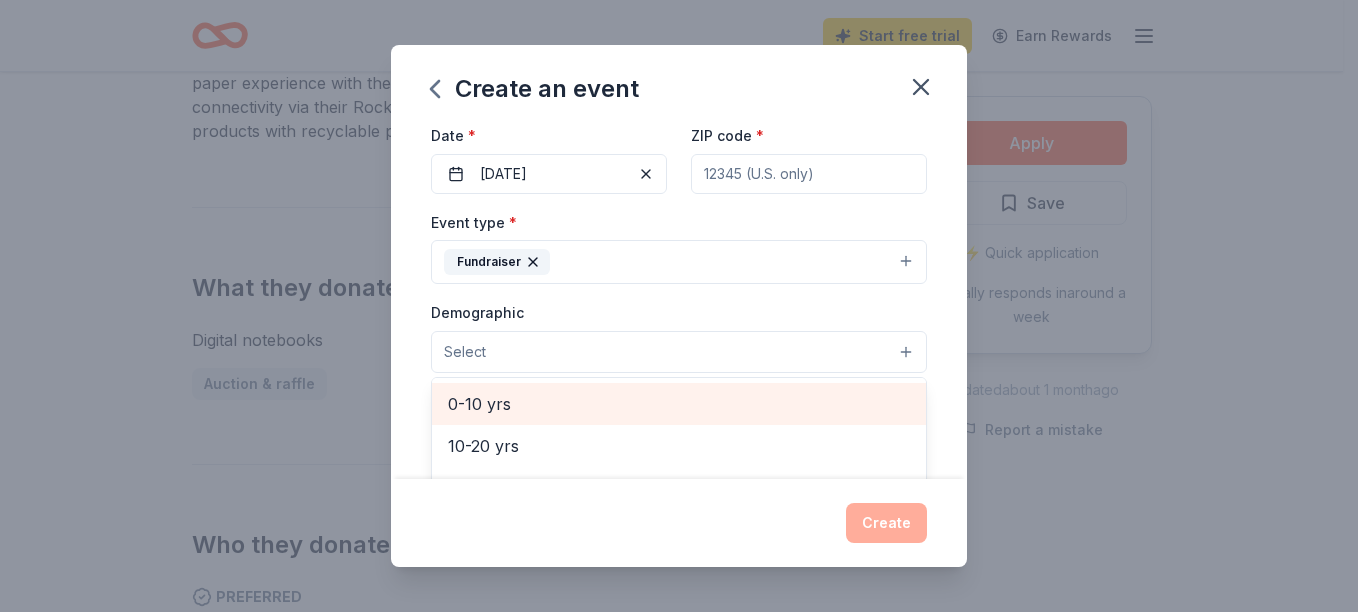click on "0-10 yrs" at bounding box center (679, 404) 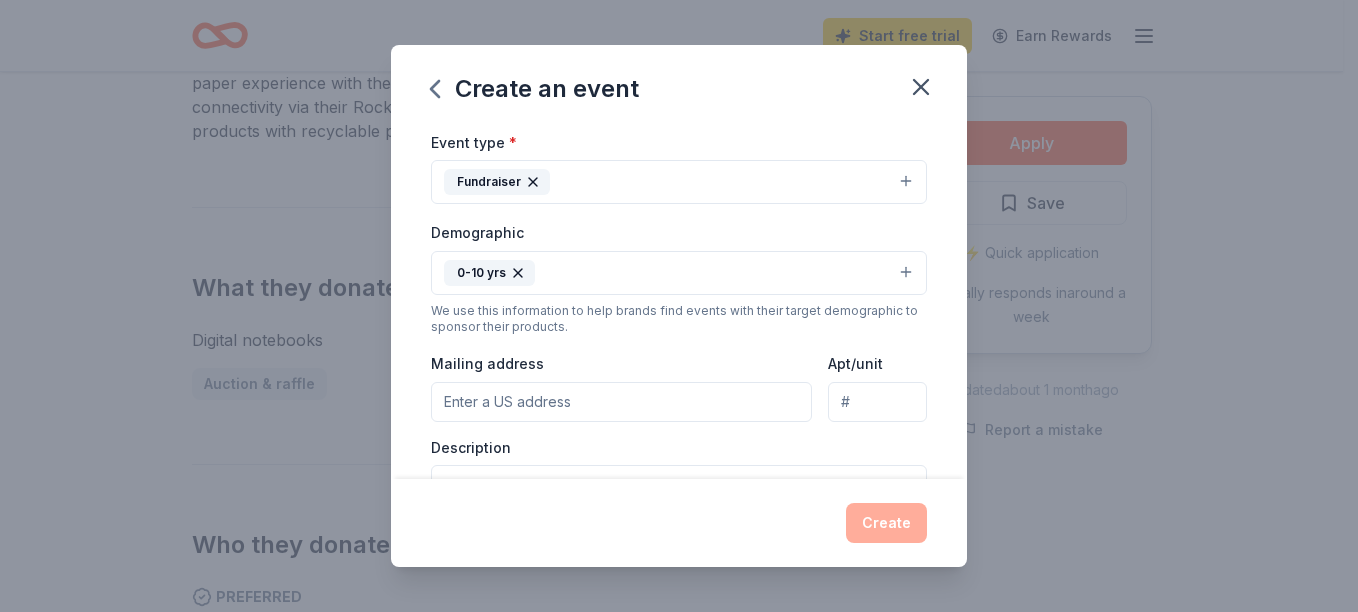 scroll, scrollTop: 258, scrollLeft: 0, axis: vertical 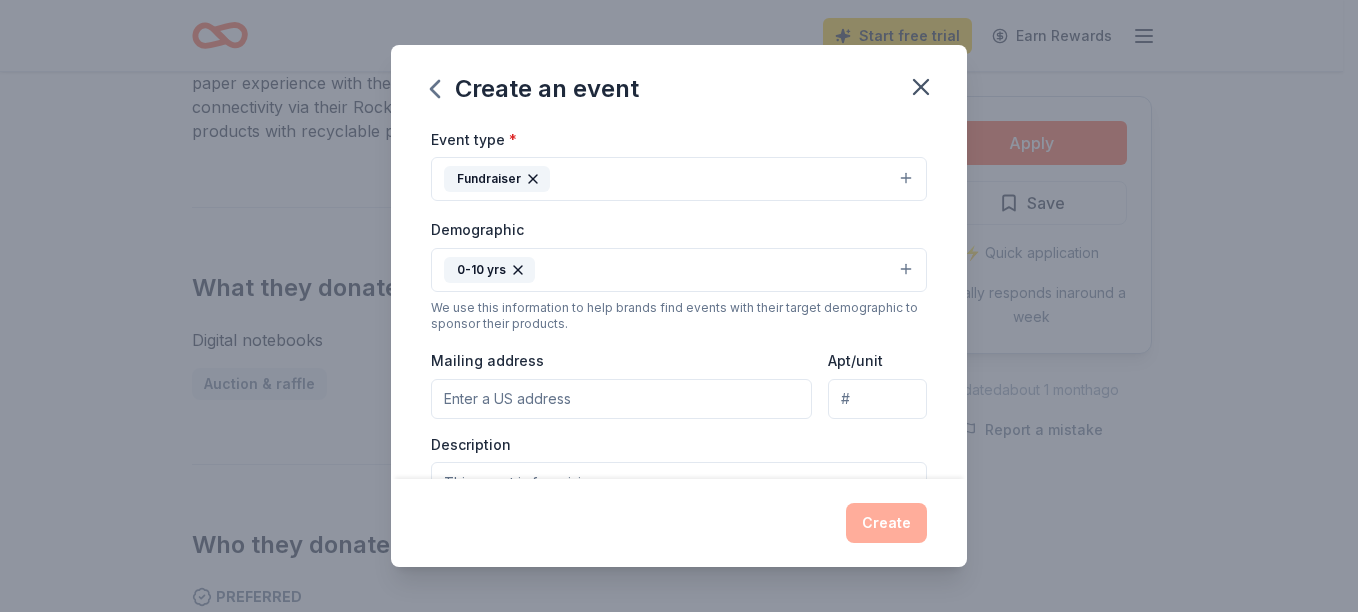 click on "0-10 yrs" at bounding box center (679, 270) 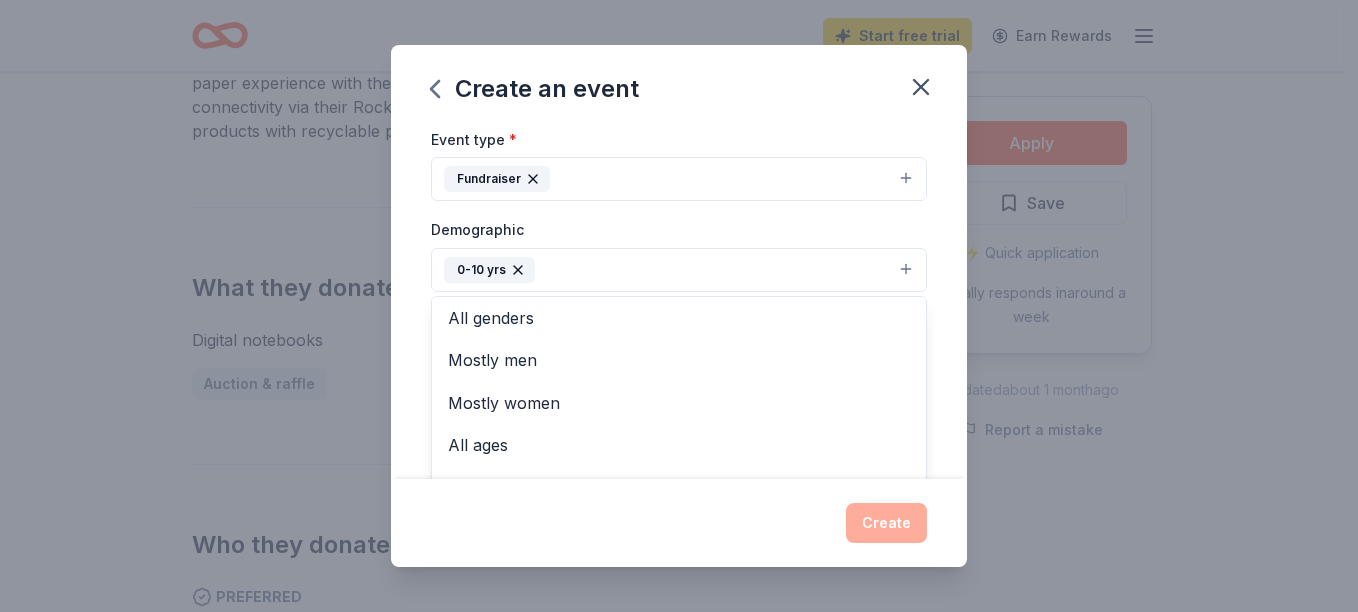 scroll, scrollTop: 0, scrollLeft: 0, axis: both 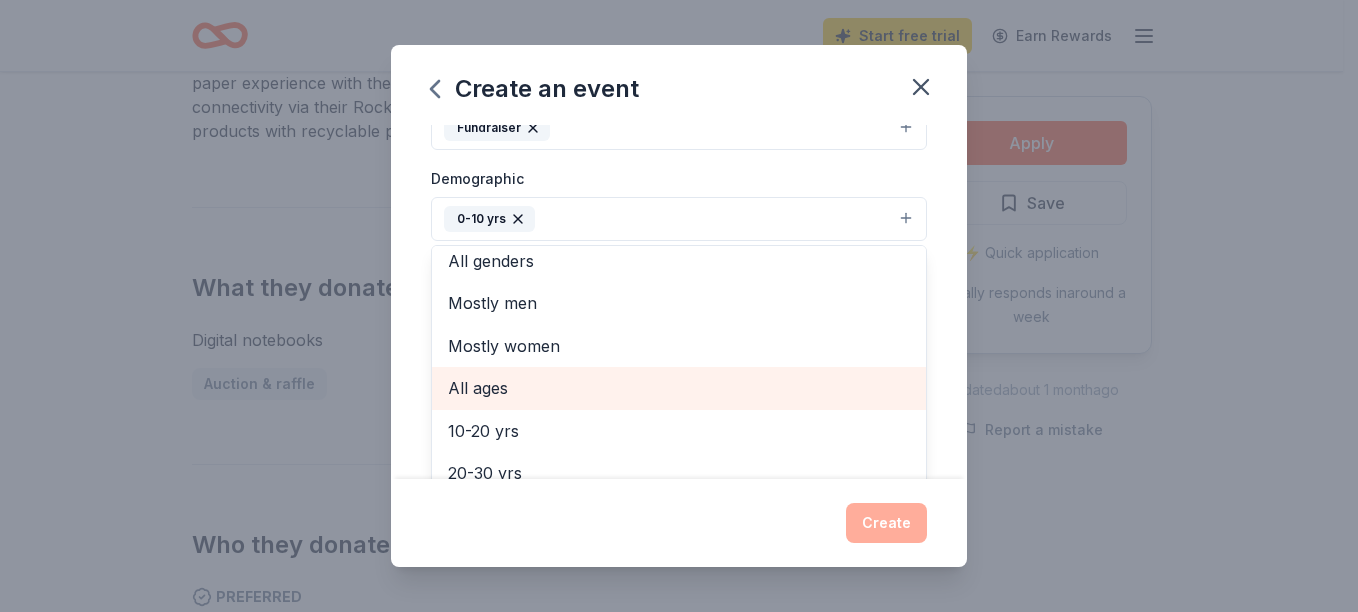 click on "All ages" at bounding box center [679, 388] 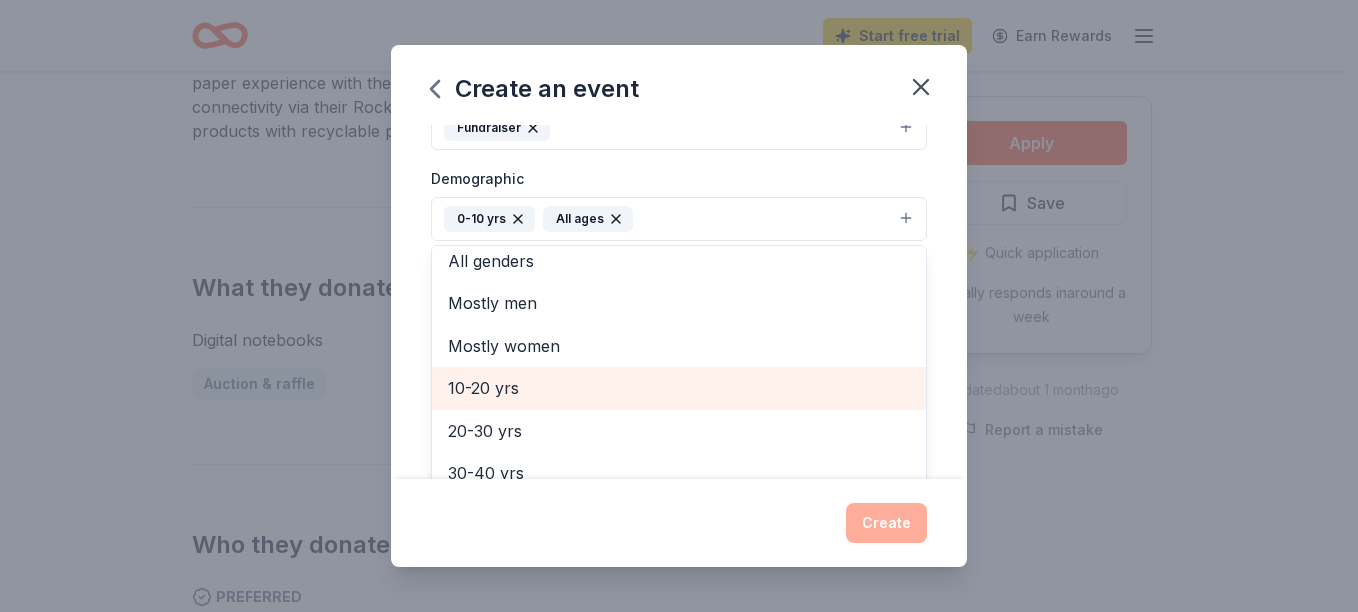 click 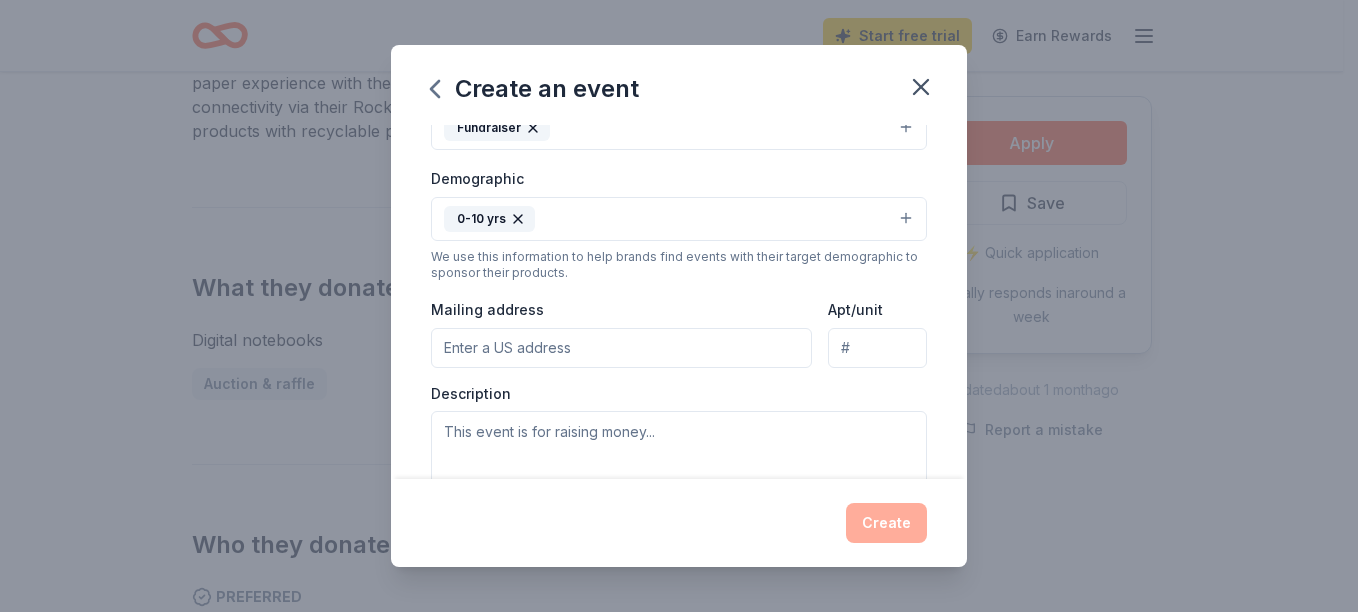 click on "0-10 yrs" at bounding box center [679, 219] 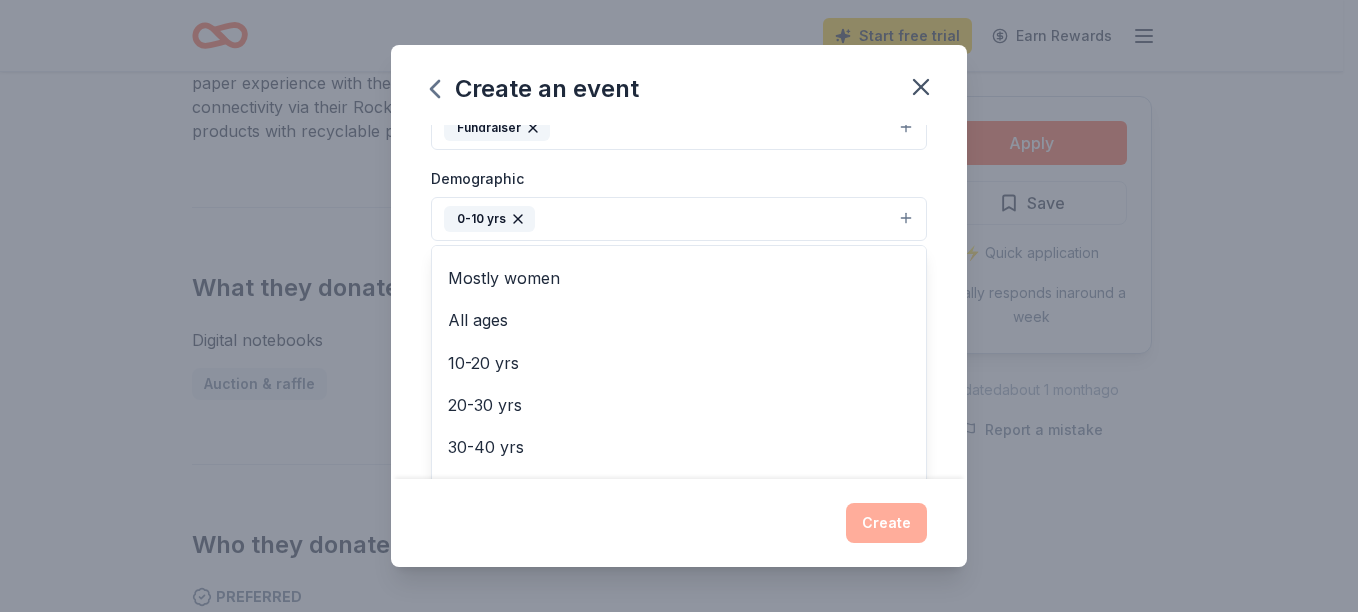 scroll, scrollTop: 85, scrollLeft: 0, axis: vertical 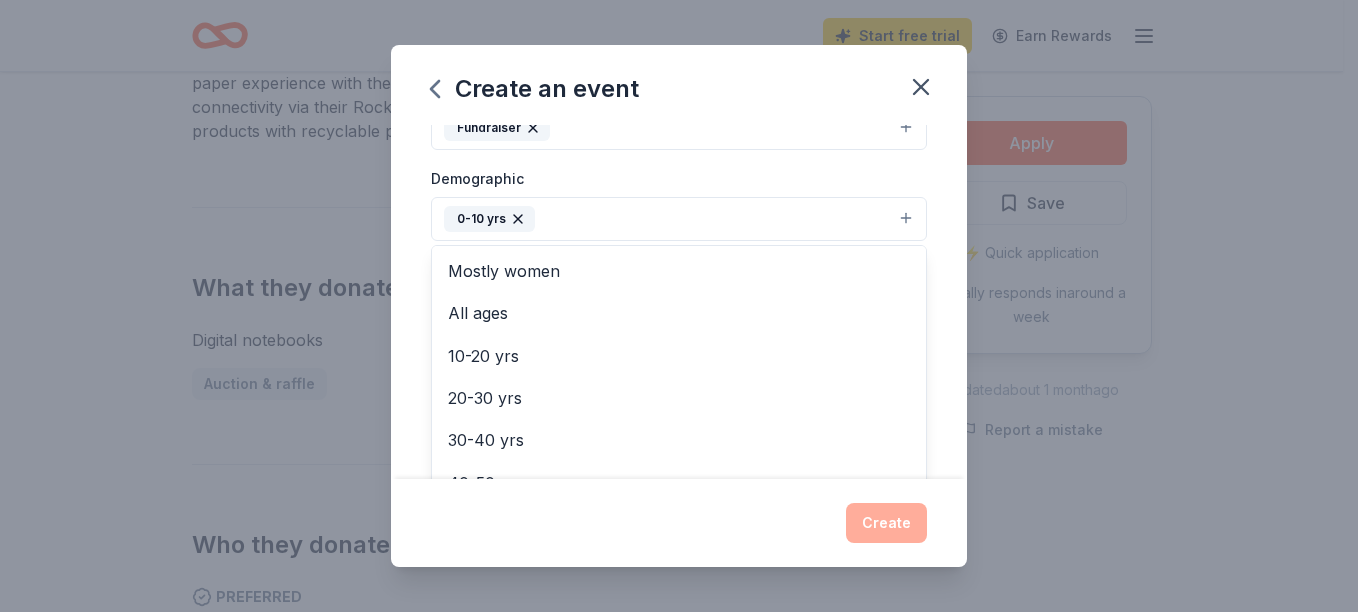 click on "10-20 yrs" at bounding box center [679, 356] 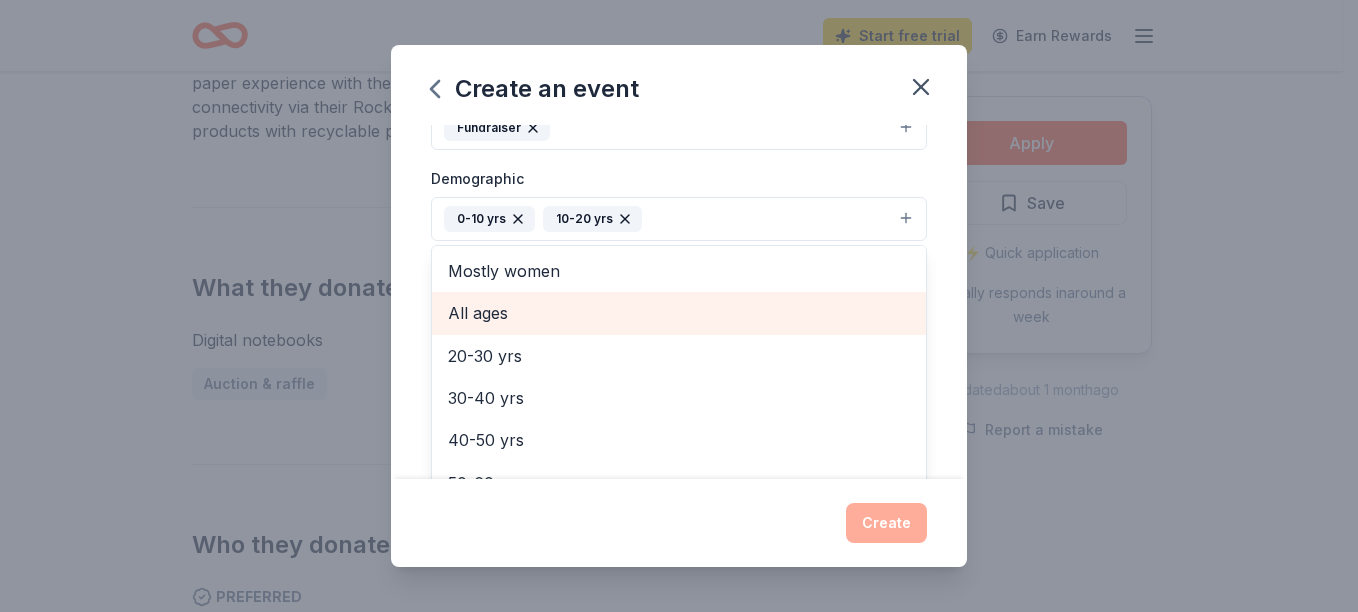 click on "All ages" at bounding box center (679, 313) 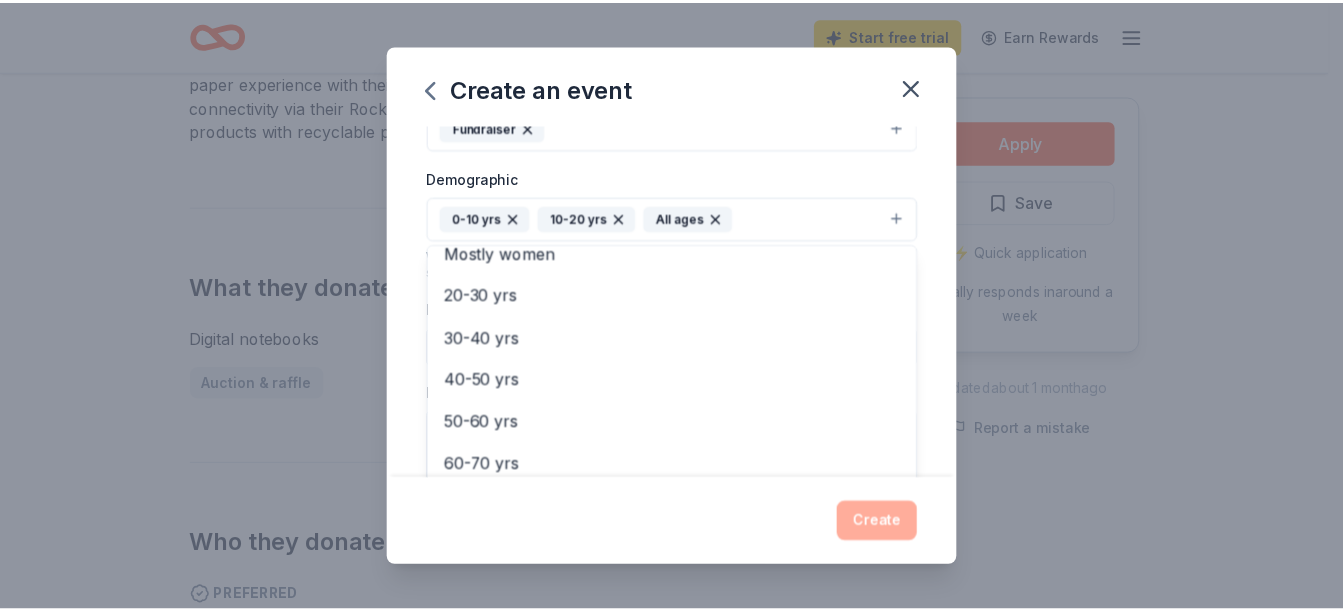scroll, scrollTop: 0, scrollLeft: 0, axis: both 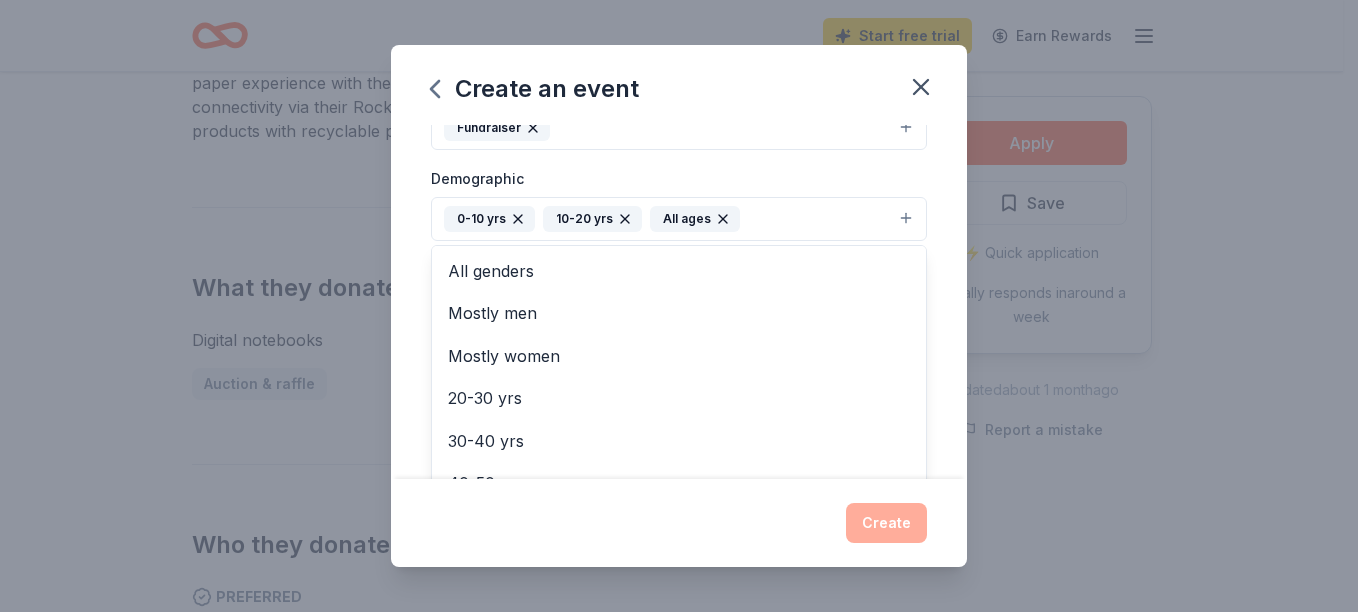 click on "All genders" at bounding box center (679, 271) 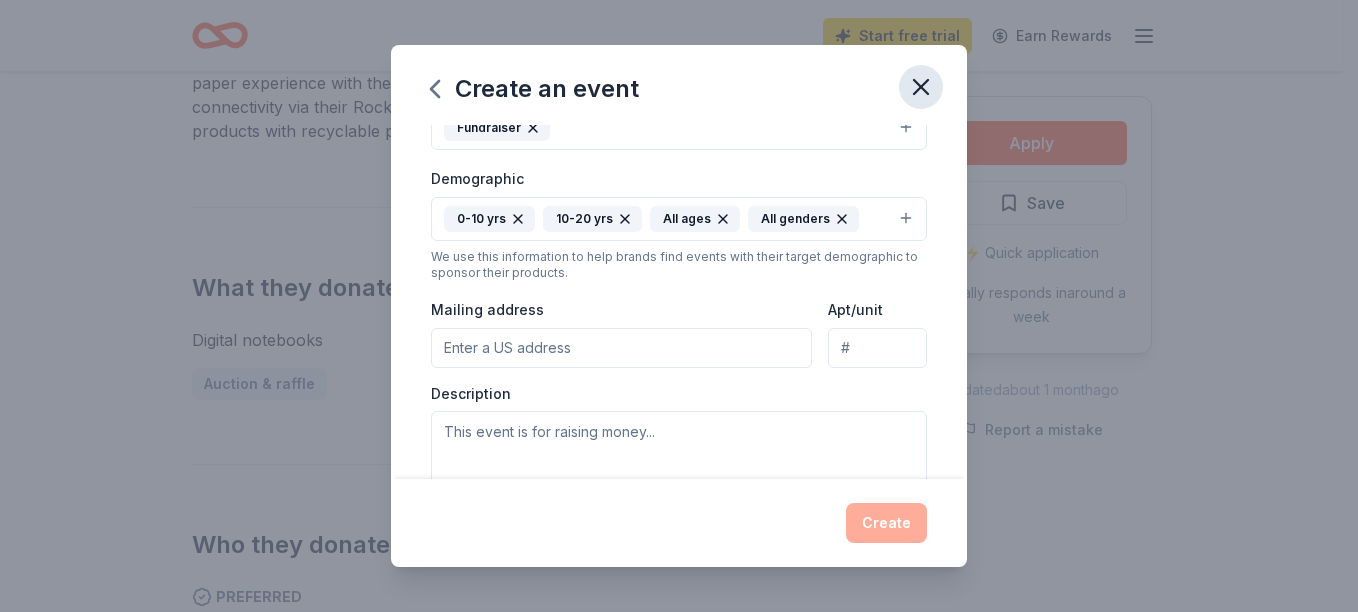 click at bounding box center (921, 87) 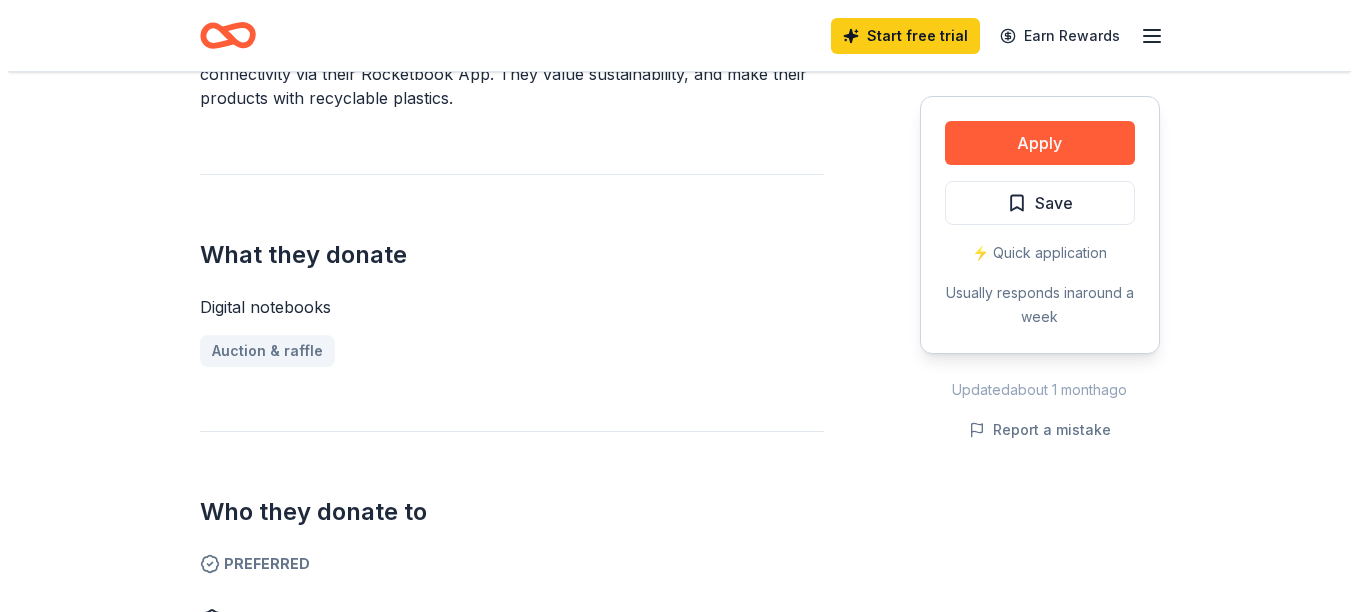 scroll, scrollTop: 695, scrollLeft: 0, axis: vertical 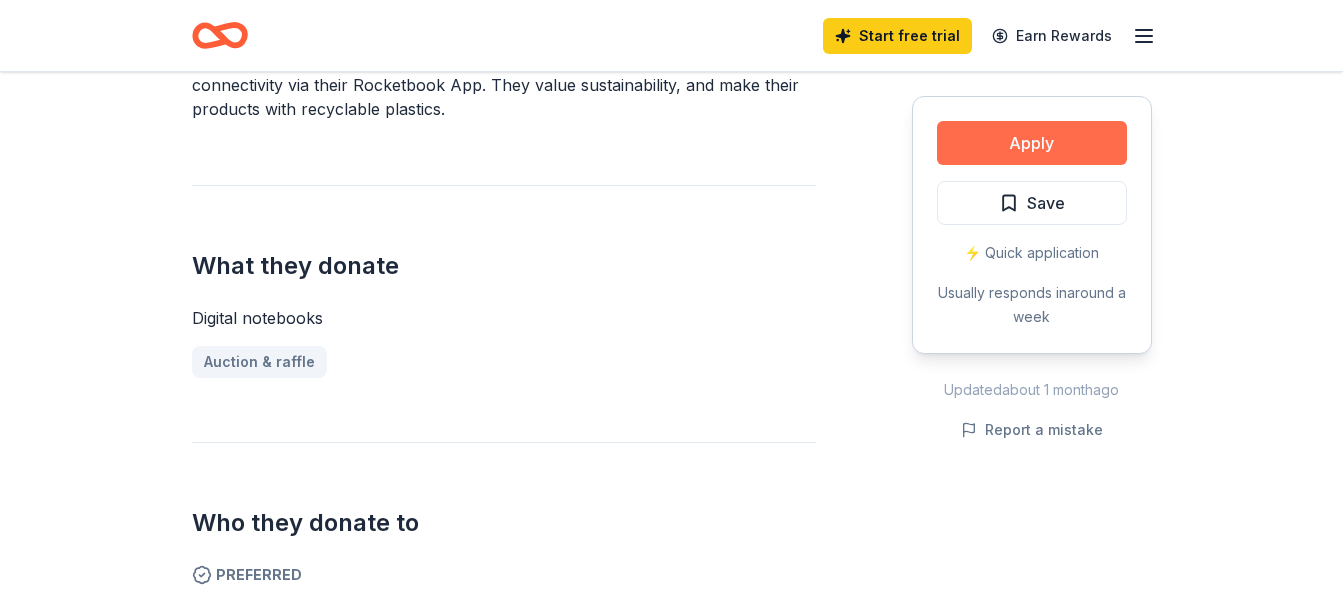 click on "Apply" at bounding box center [1032, 143] 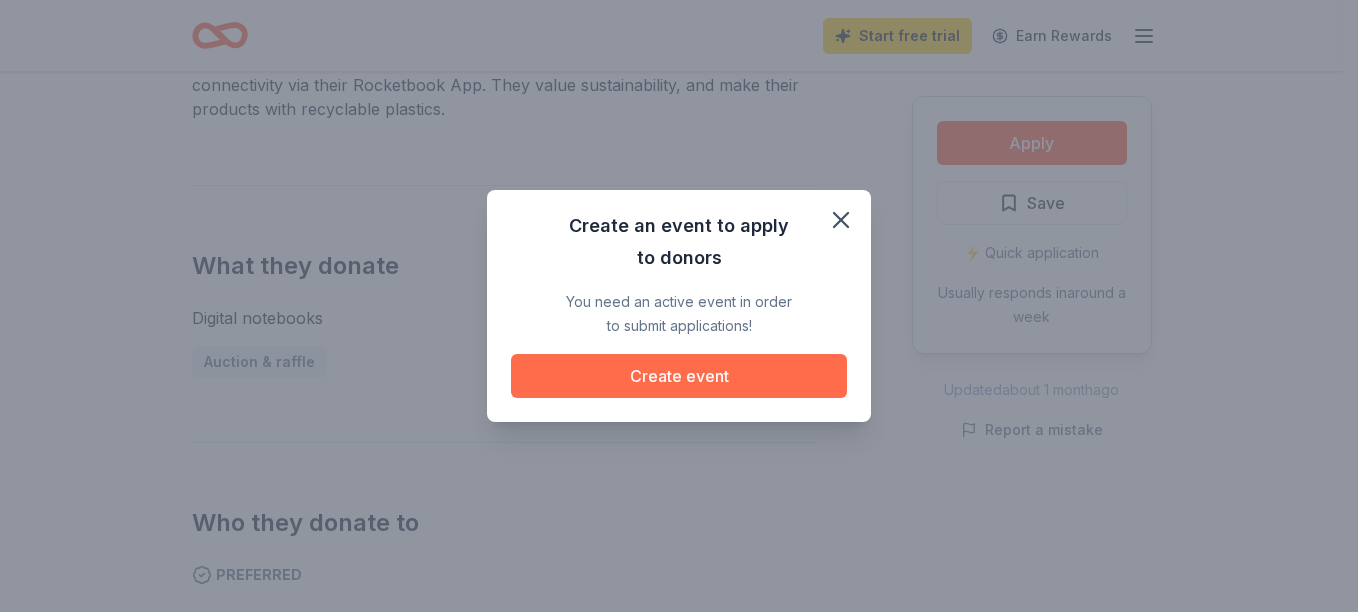 click on "Create event" at bounding box center (679, 376) 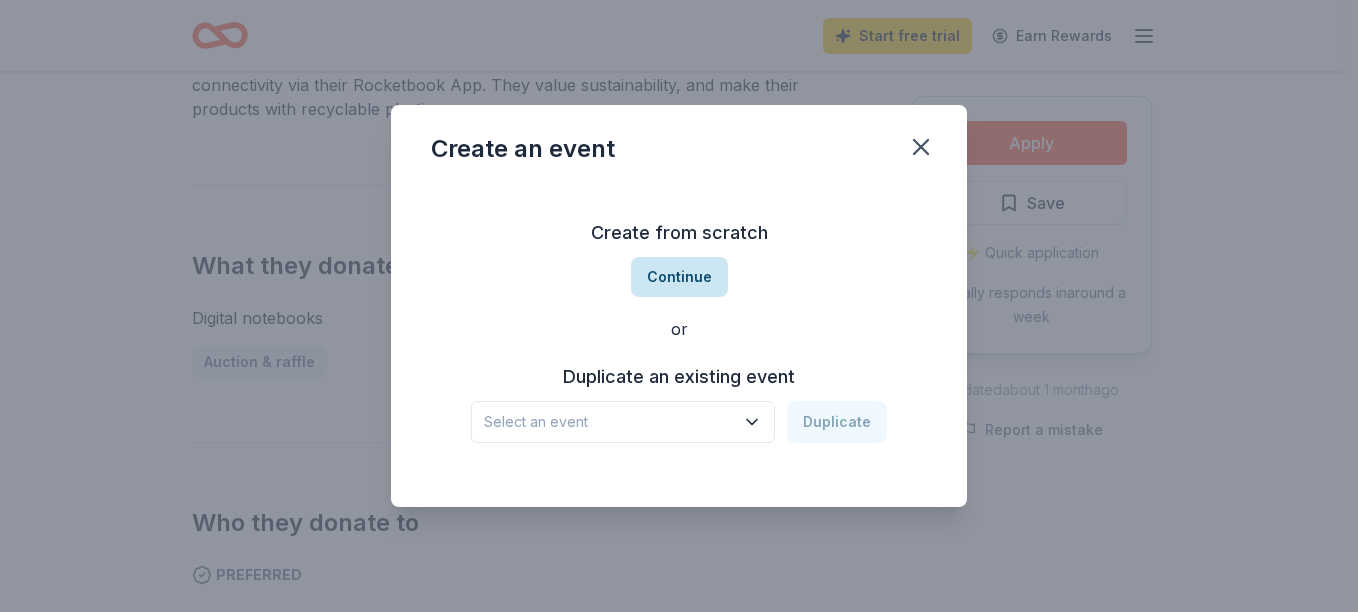 click on "Continue" at bounding box center [679, 277] 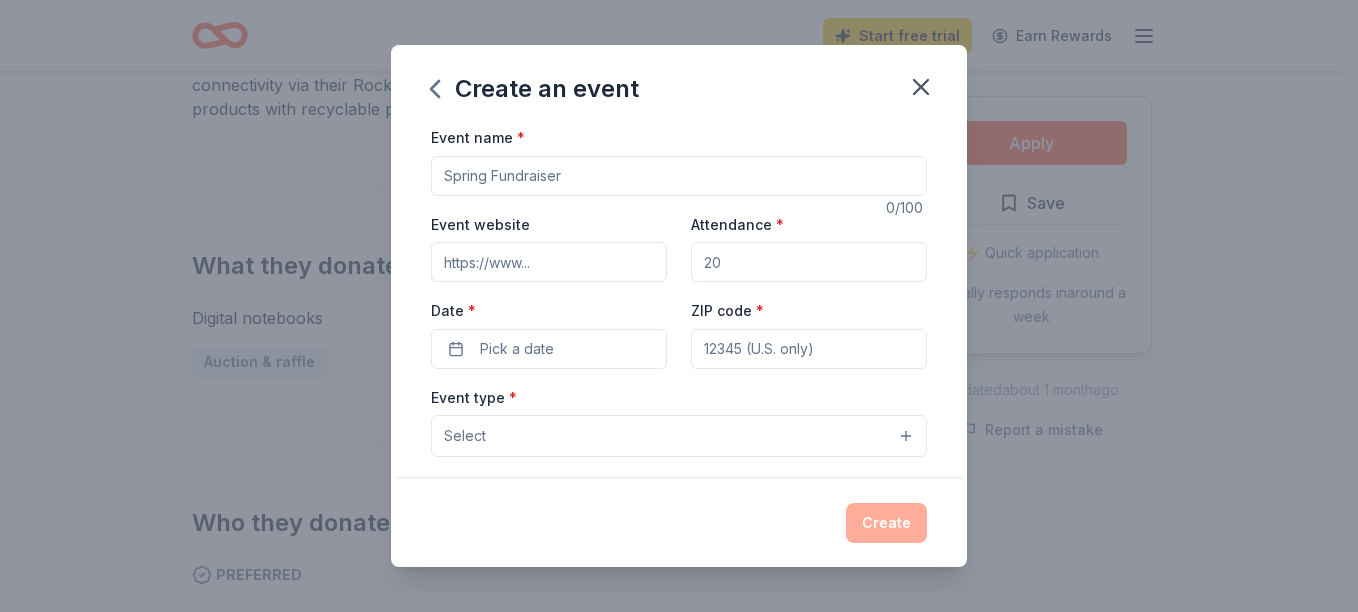 click on "Event name *" at bounding box center [679, 176] 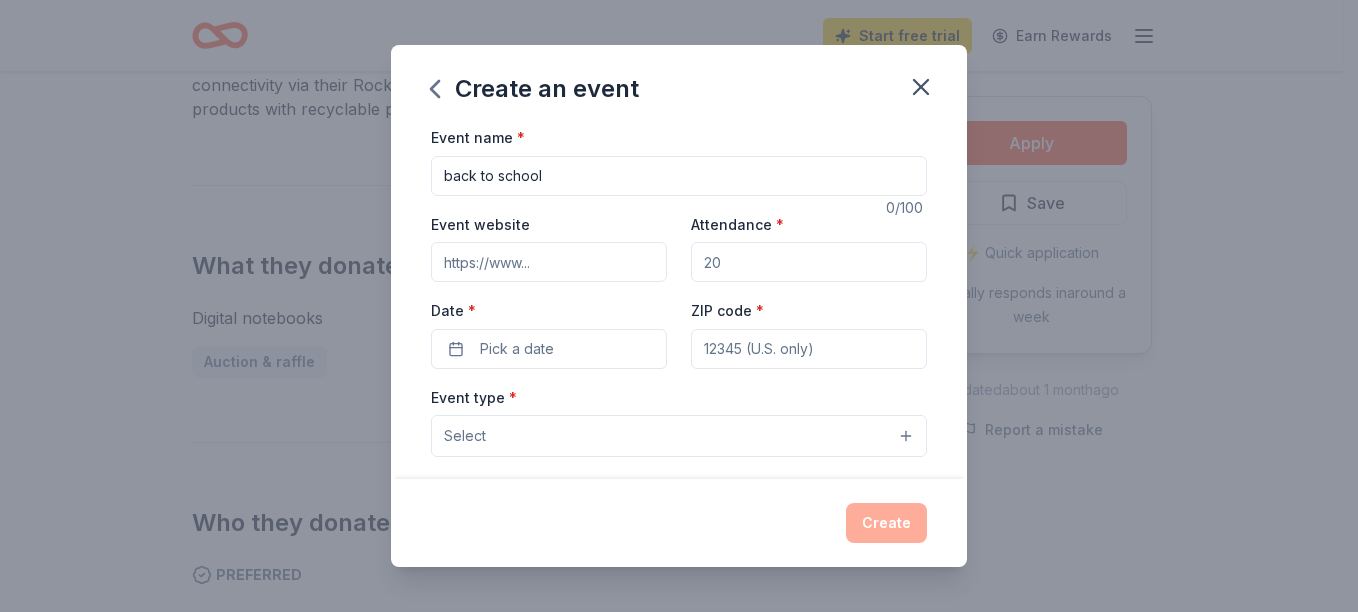 type on "[URL][DOMAIN_NAME]" 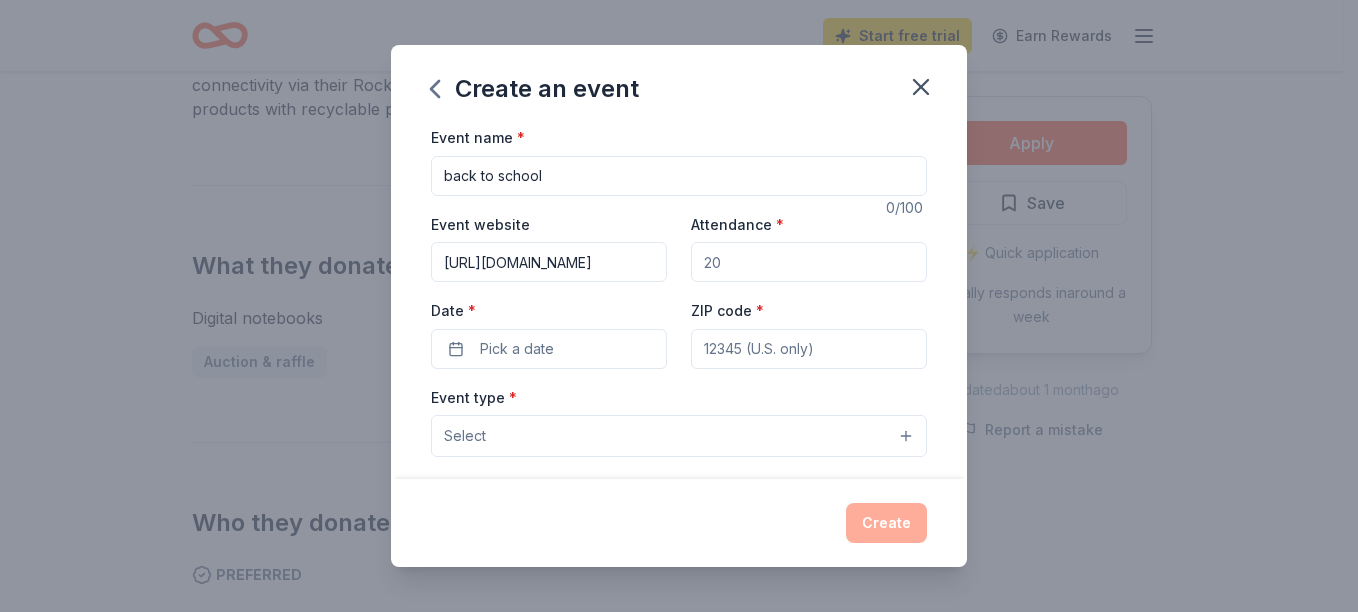 type on "150" 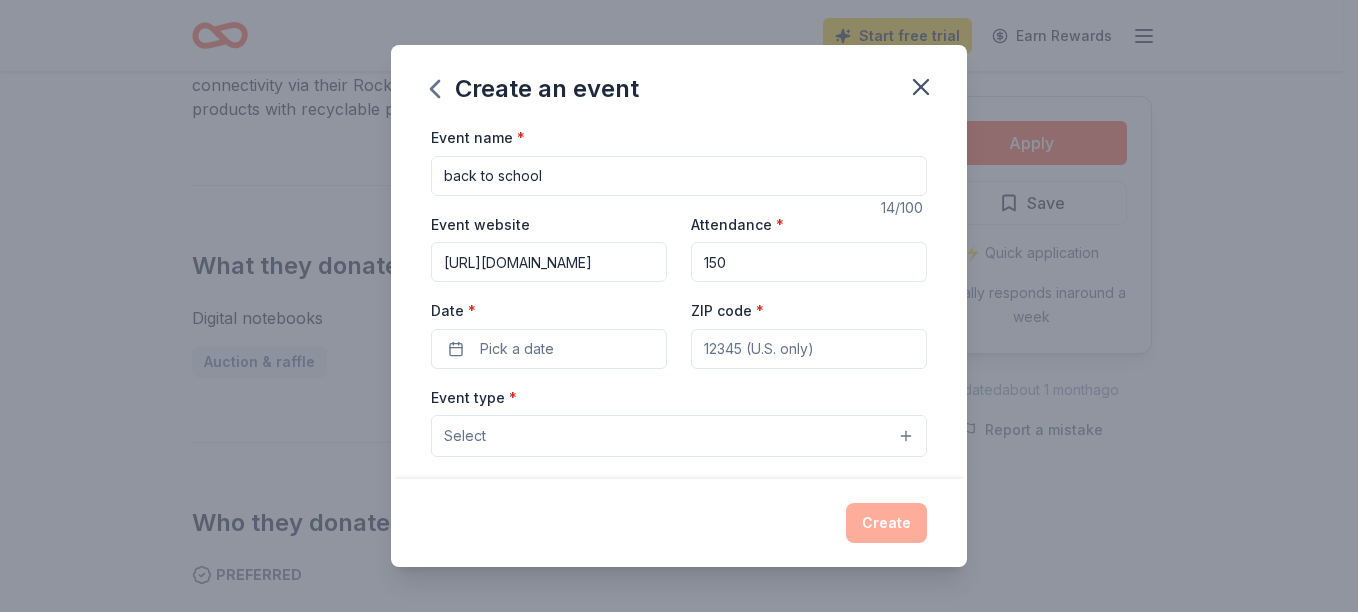 click on "ZIP code *" at bounding box center (809, 349) 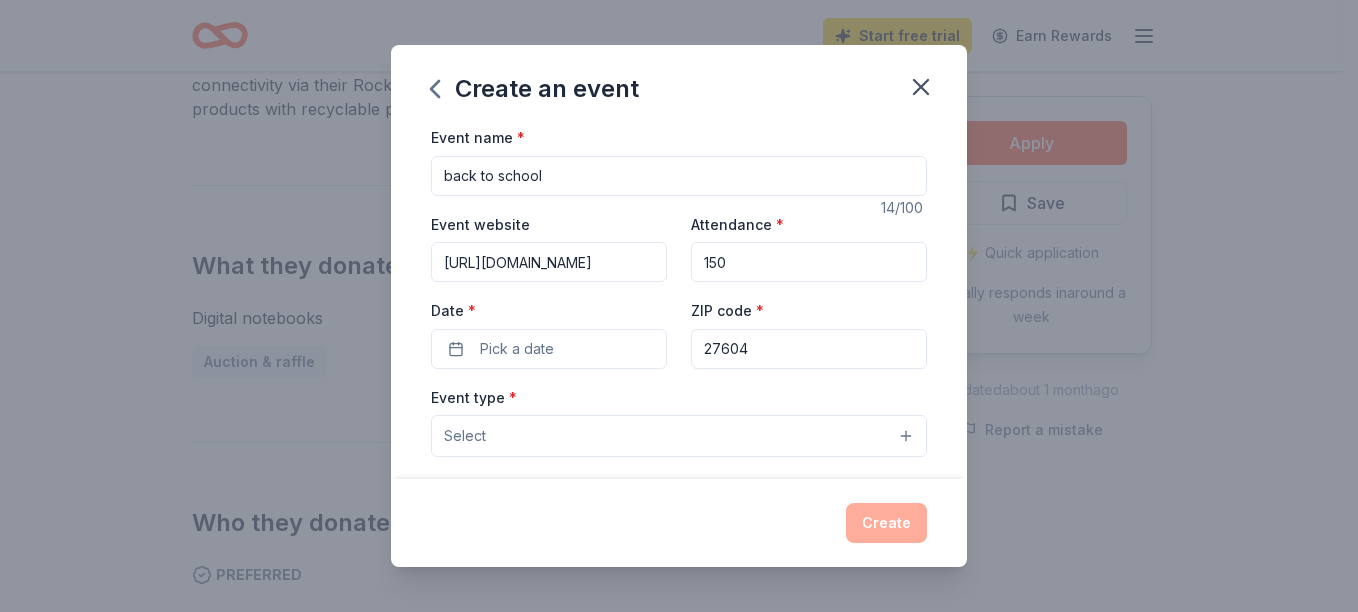 type on "[STREET_ADDRESS]" 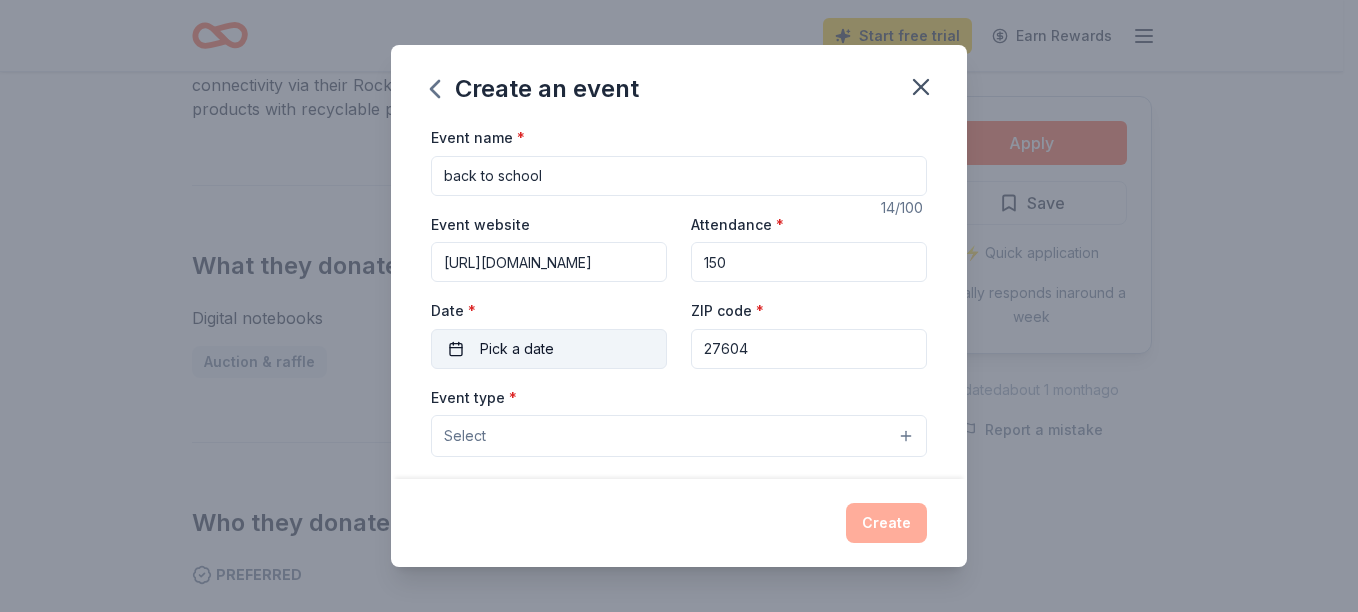 click on "Pick a date" at bounding box center (549, 349) 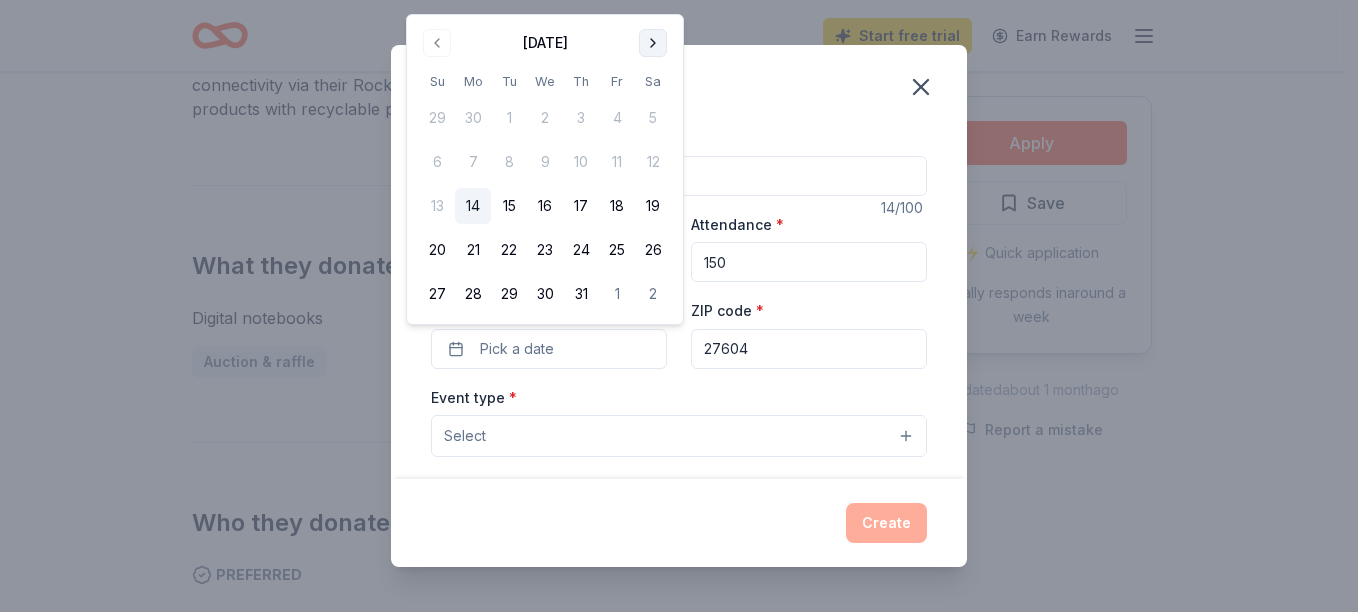 click at bounding box center (653, 43) 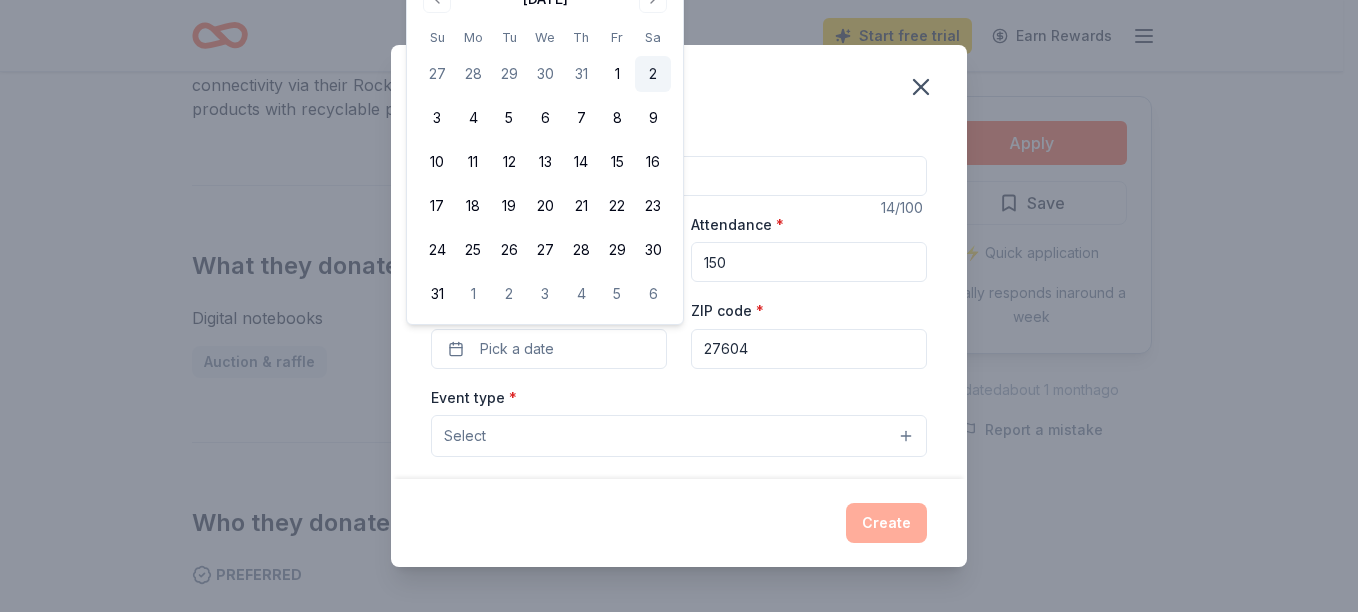 click on "2" at bounding box center (653, 74) 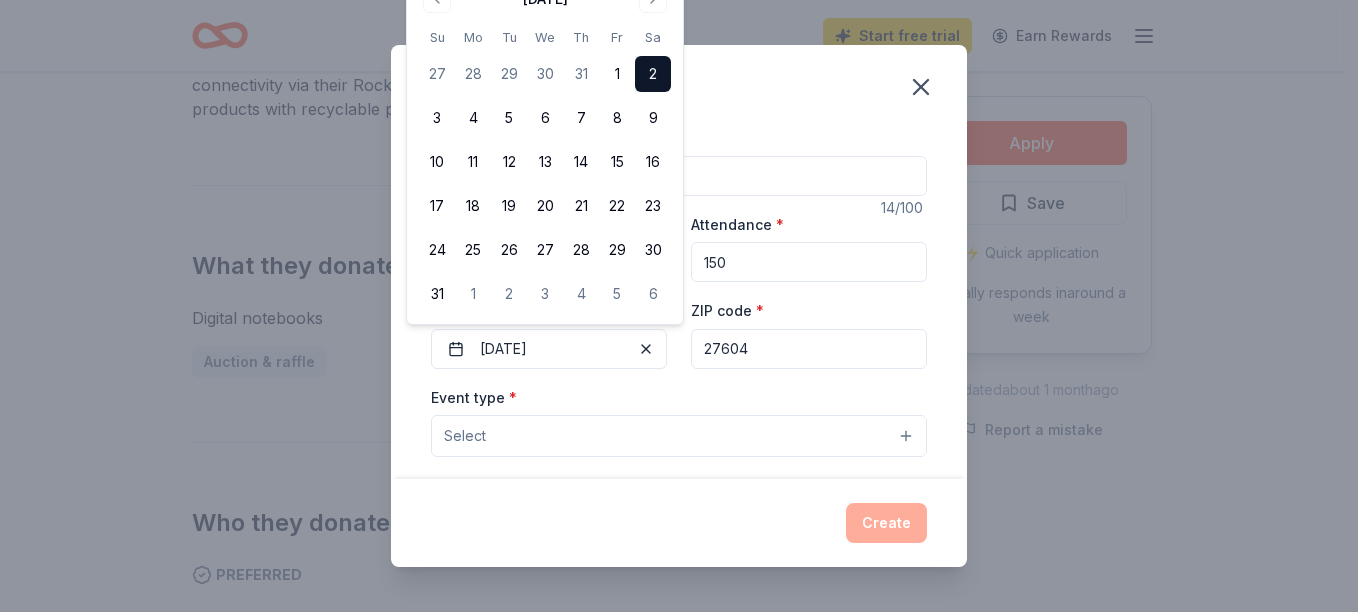 click on "Create" at bounding box center (679, 523) 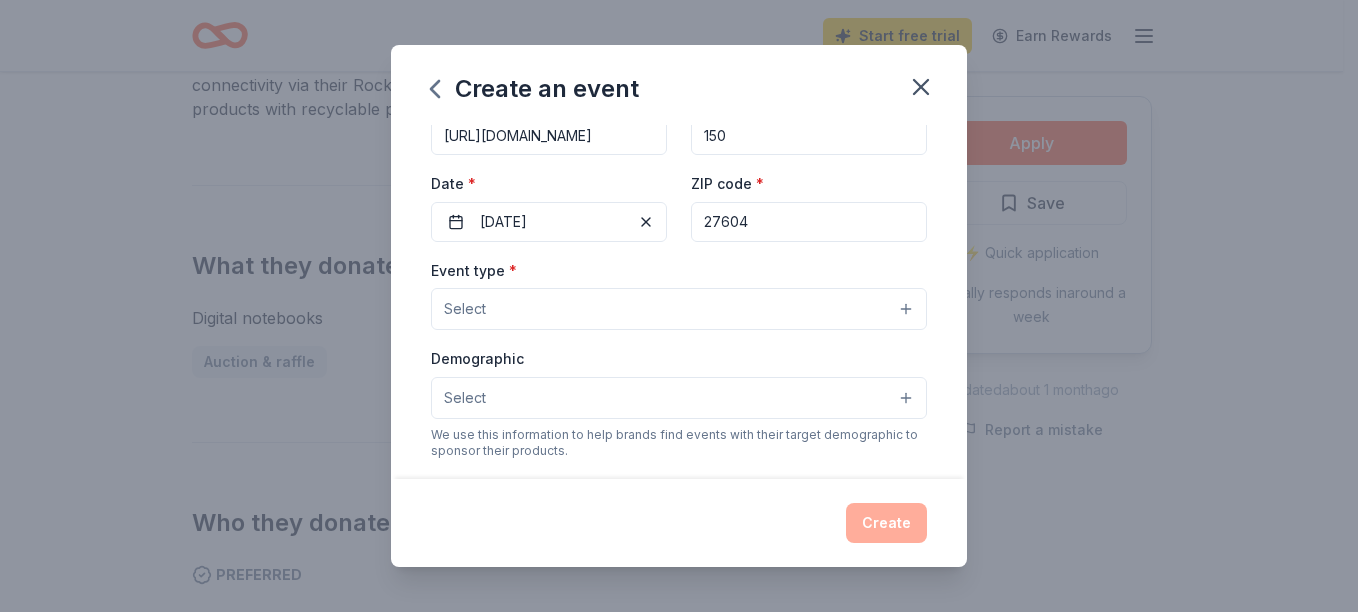 scroll, scrollTop: 130, scrollLeft: 0, axis: vertical 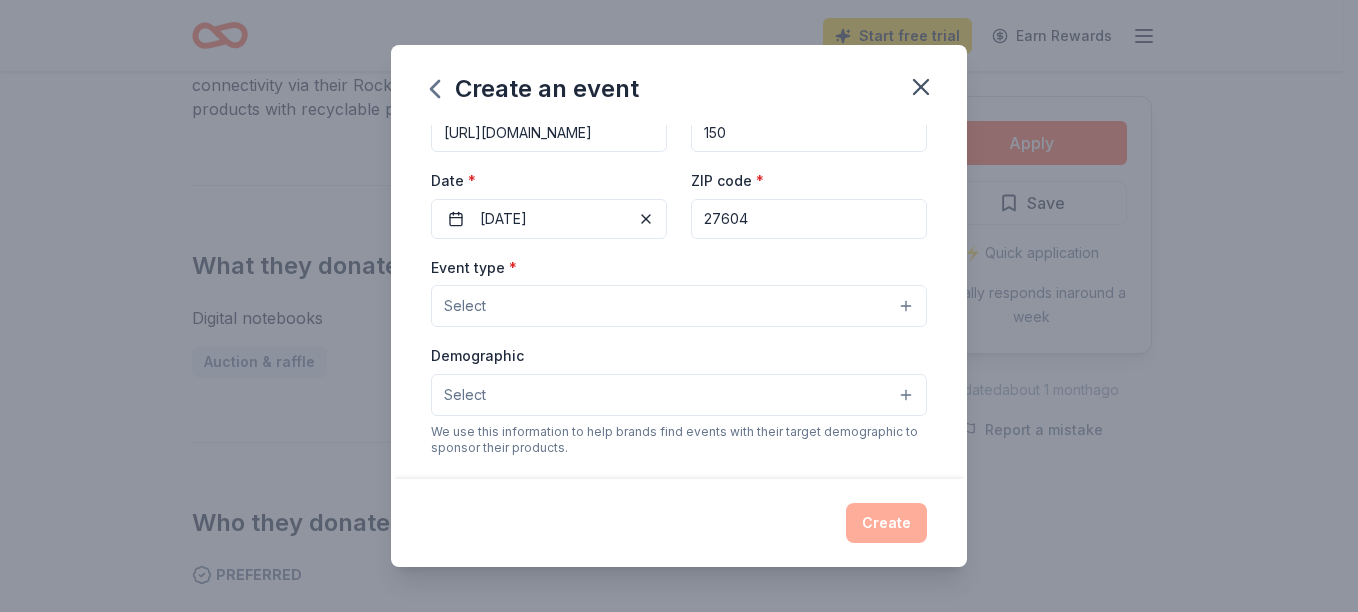 click on "Select" at bounding box center [679, 306] 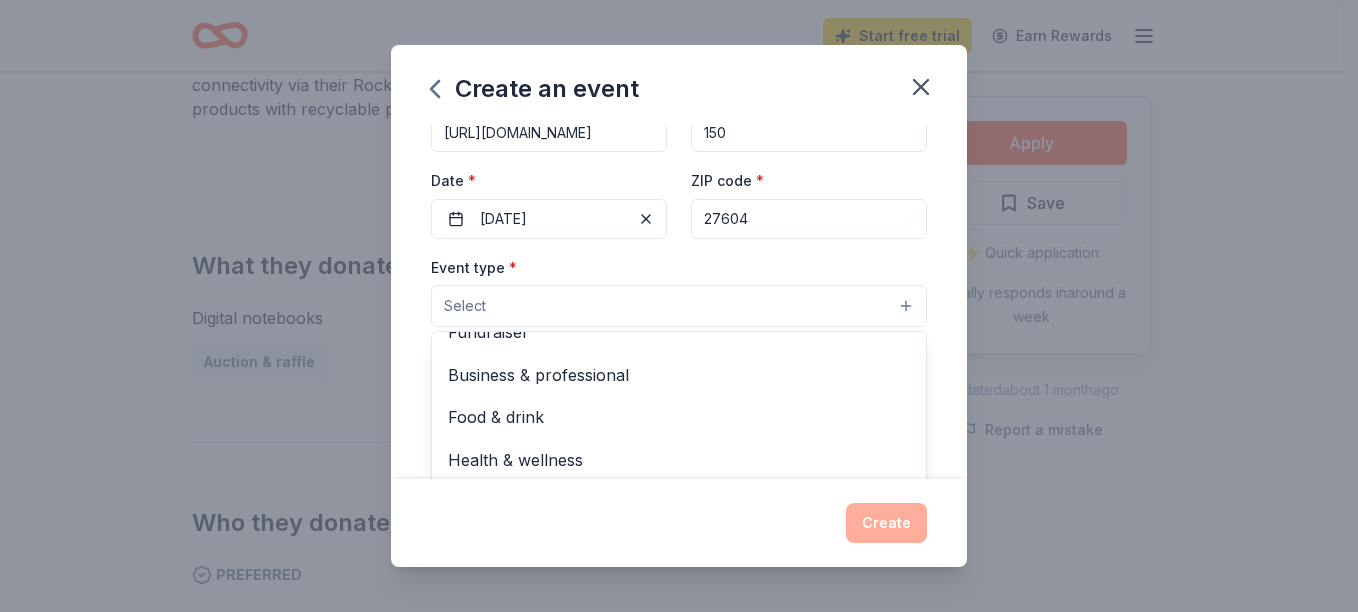 scroll, scrollTop: 0, scrollLeft: 0, axis: both 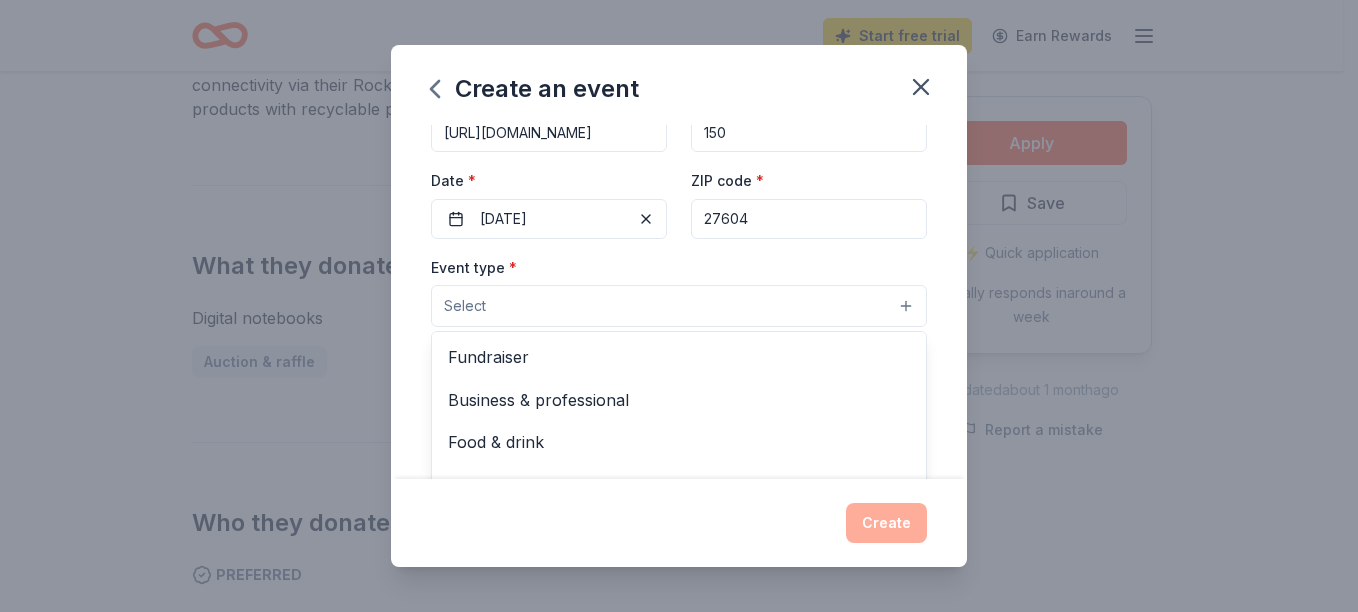 click on "Fundraiser" at bounding box center (679, 357) 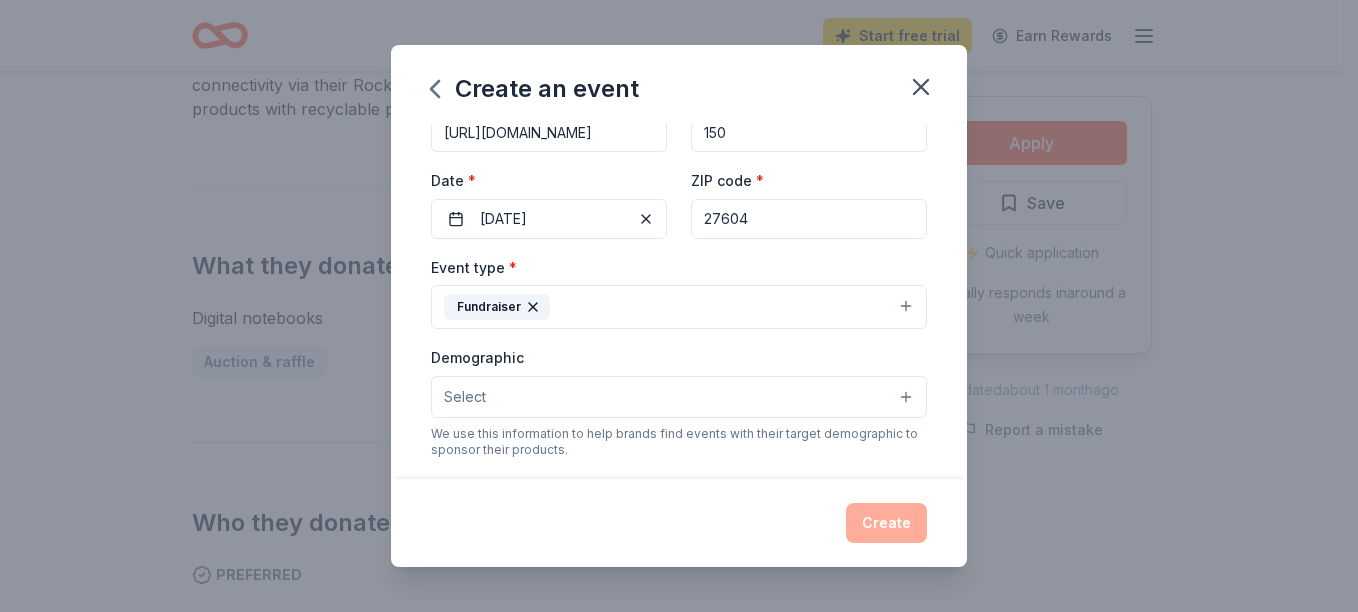 click on "Select" at bounding box center [679, 397] 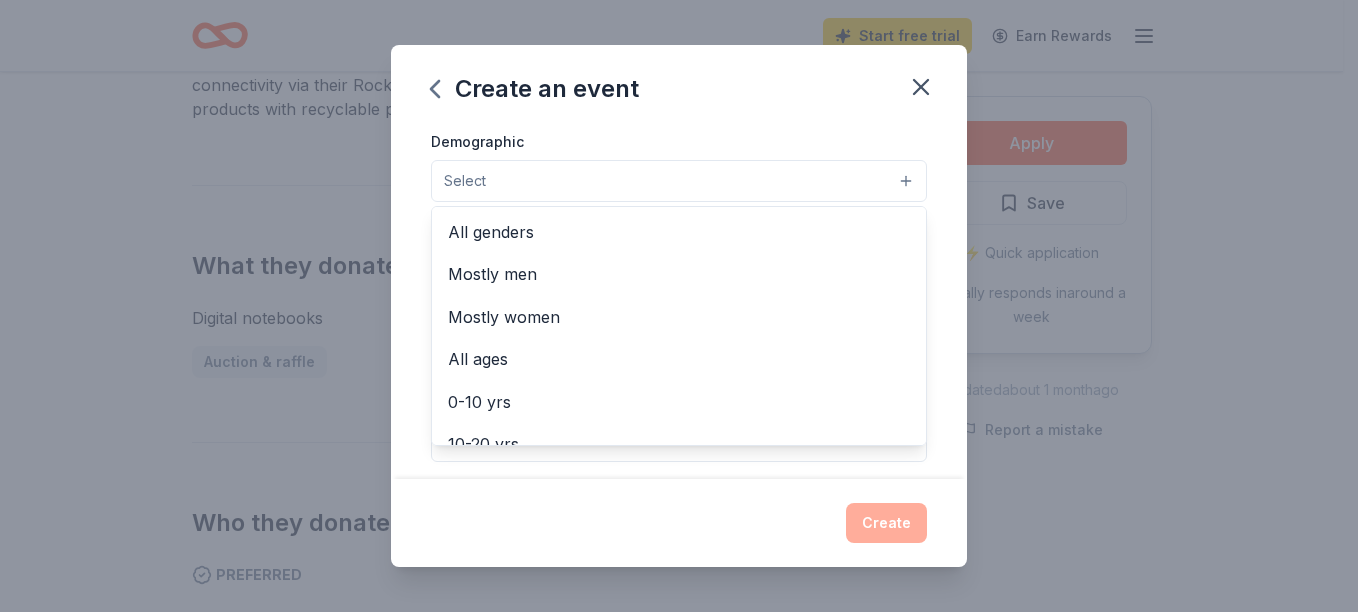 scroll, scrollTop: 347, scrollLeft: 0, axis: vertical 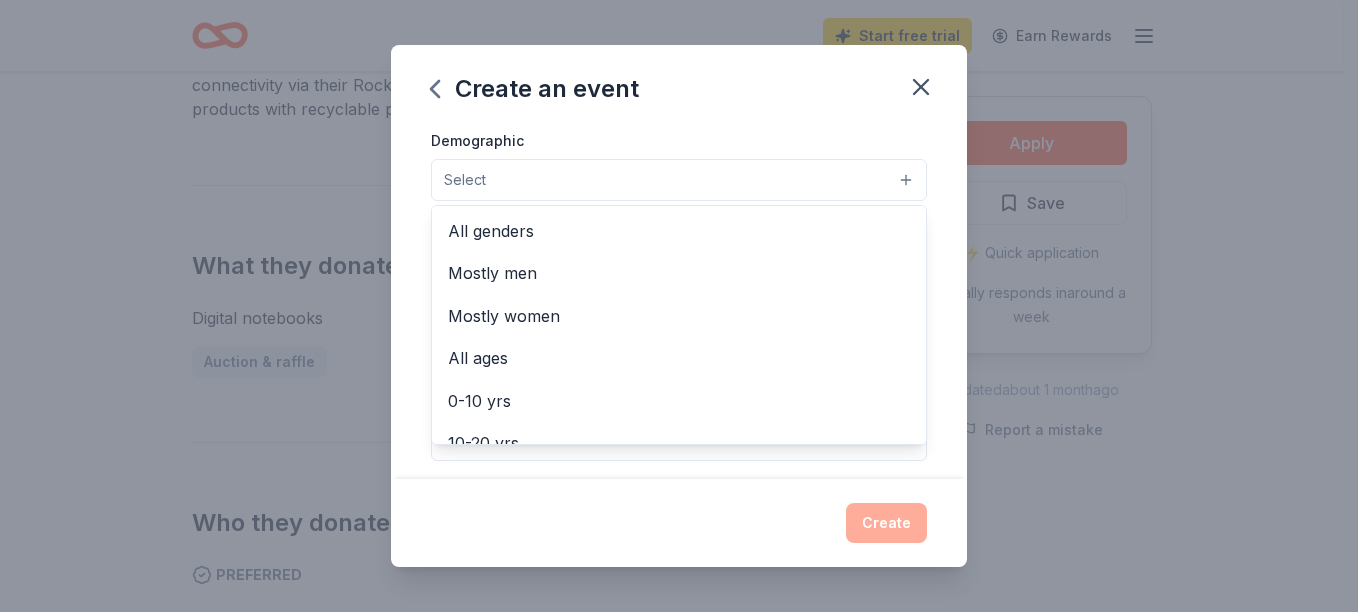 click on "0-10 yrs" at bounding box center [679, 401] 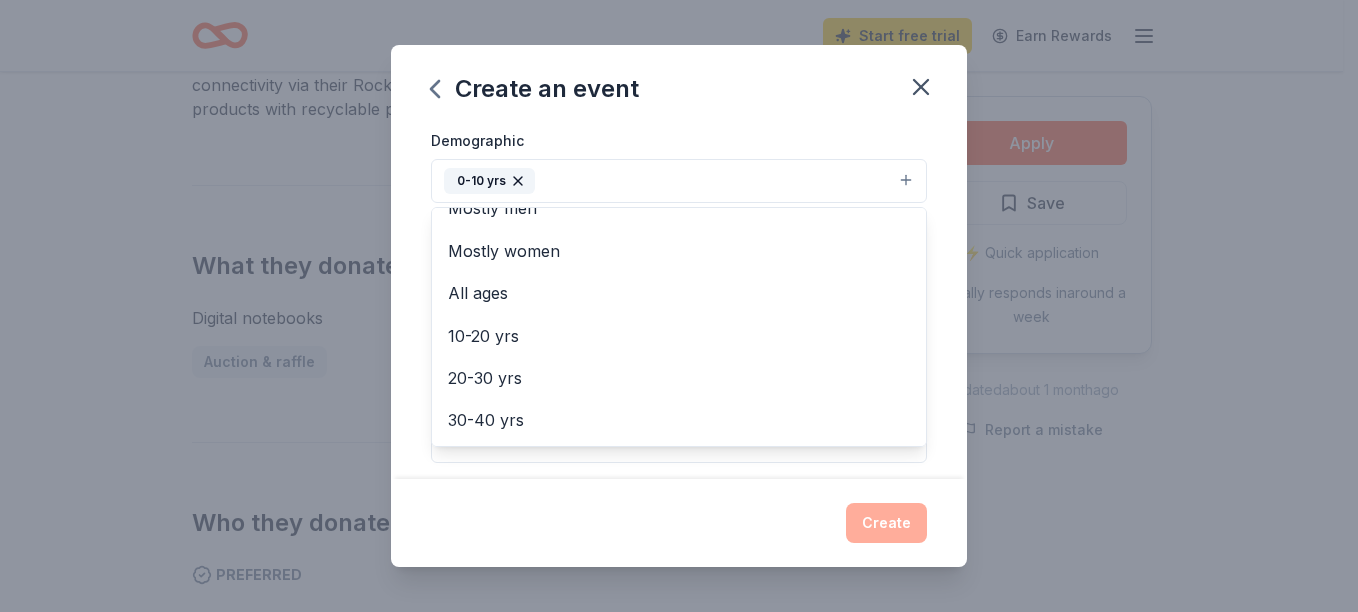 scroll, scrollTop: 56, scrollLeft: 0, axis: vertical 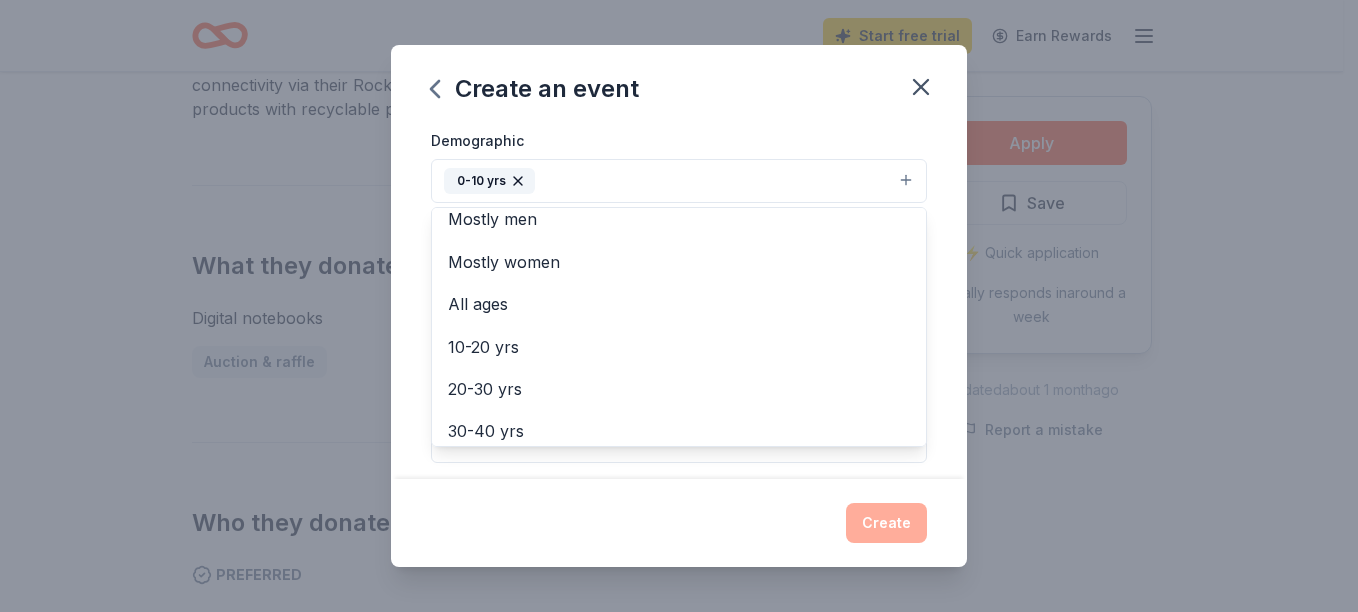 click on "10-20 yrs" at bounding box center [679, 347] 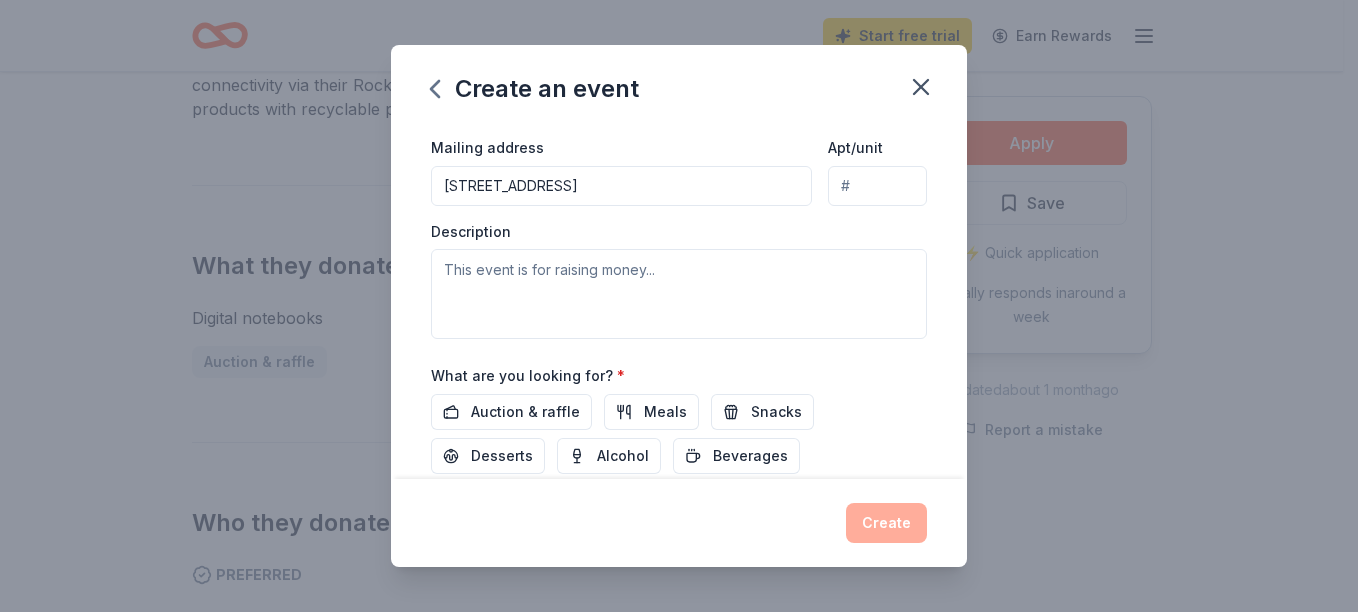 scroll, scrollTop: 472, scrollLeft: 0, axis: vertical 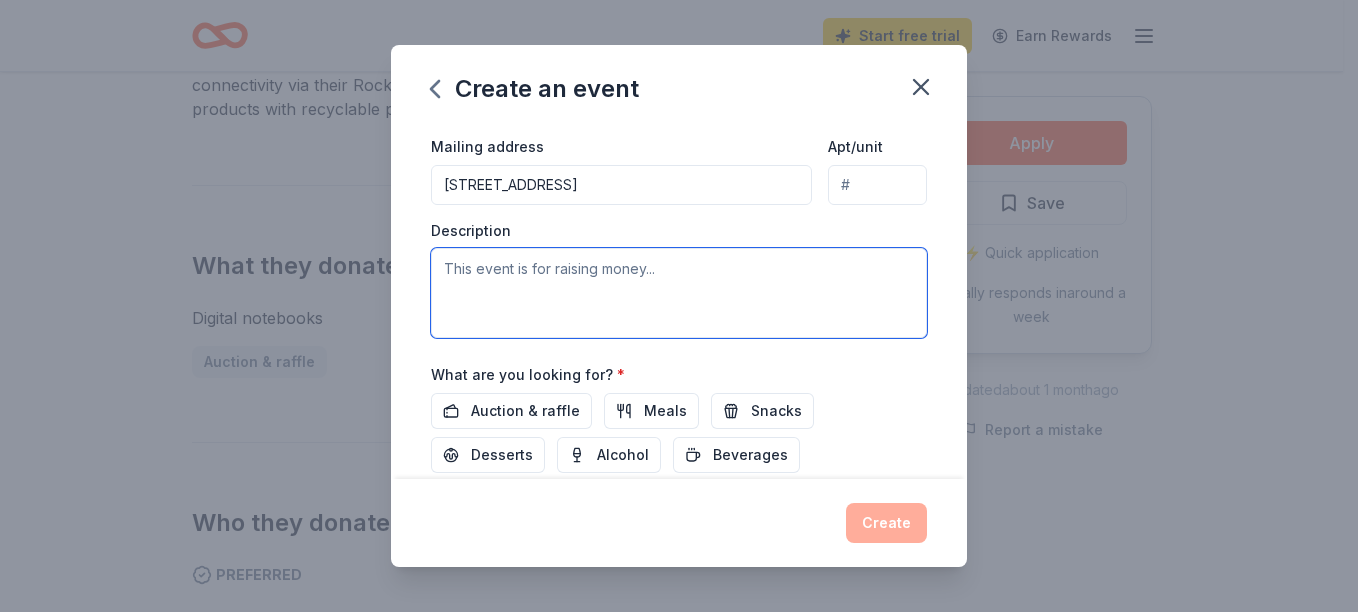 click at bounding box center (679, 293) 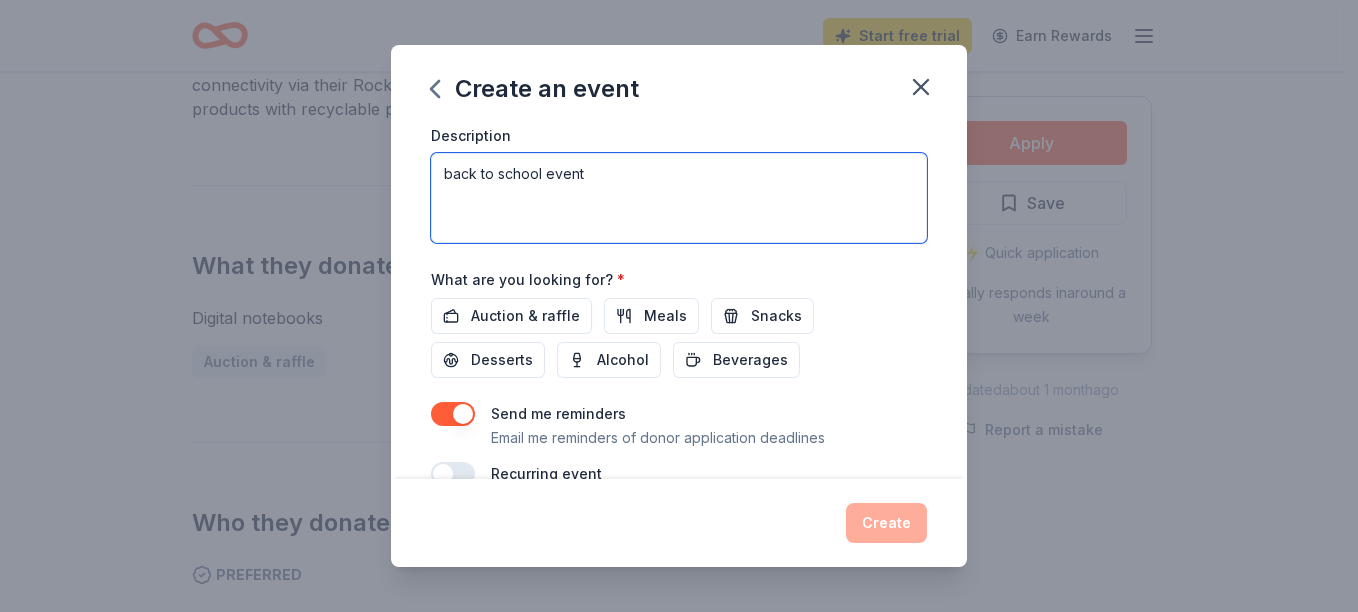scroll, scrollTop: 606, scrollLeft: 0, axis: vertical 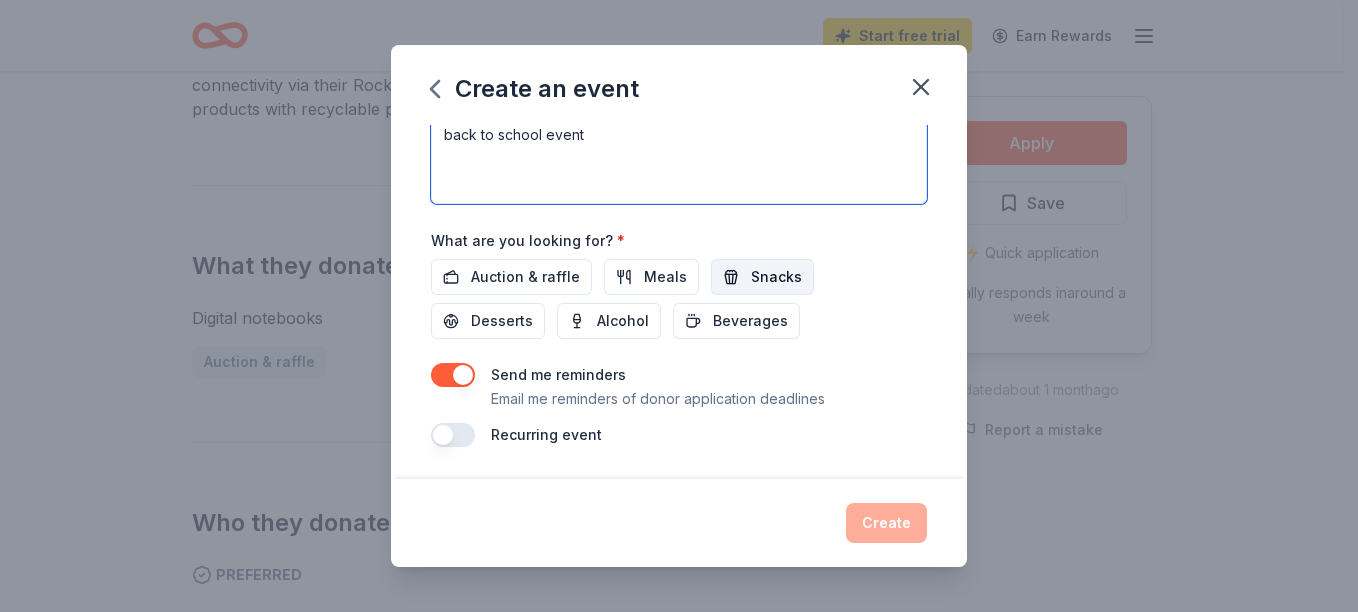 type on "back to school event" 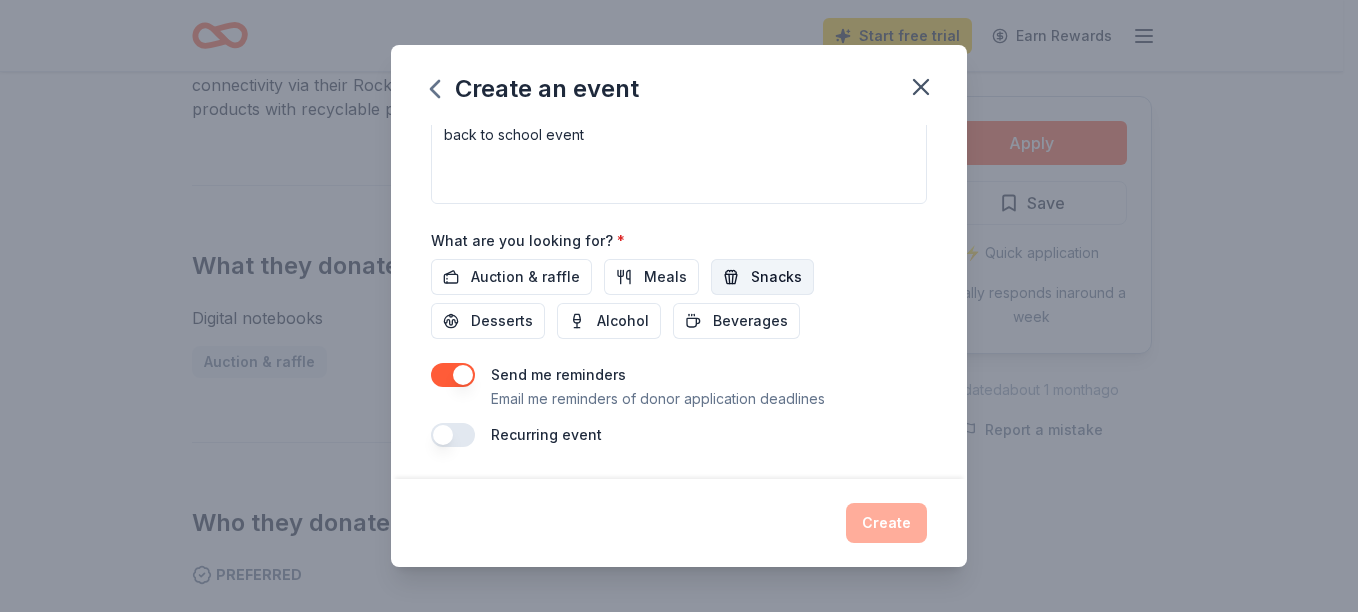 click on "Snacks" at bounding box center (776, 277) 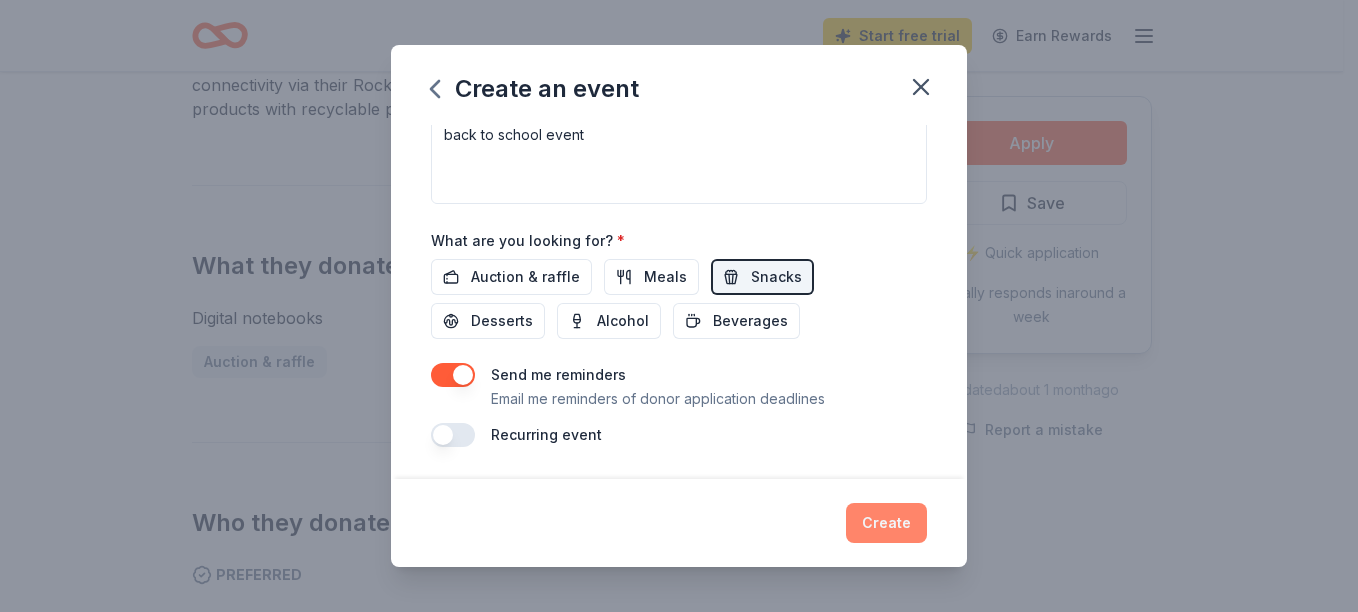 click on "Create" at bounding box center (886, 523) 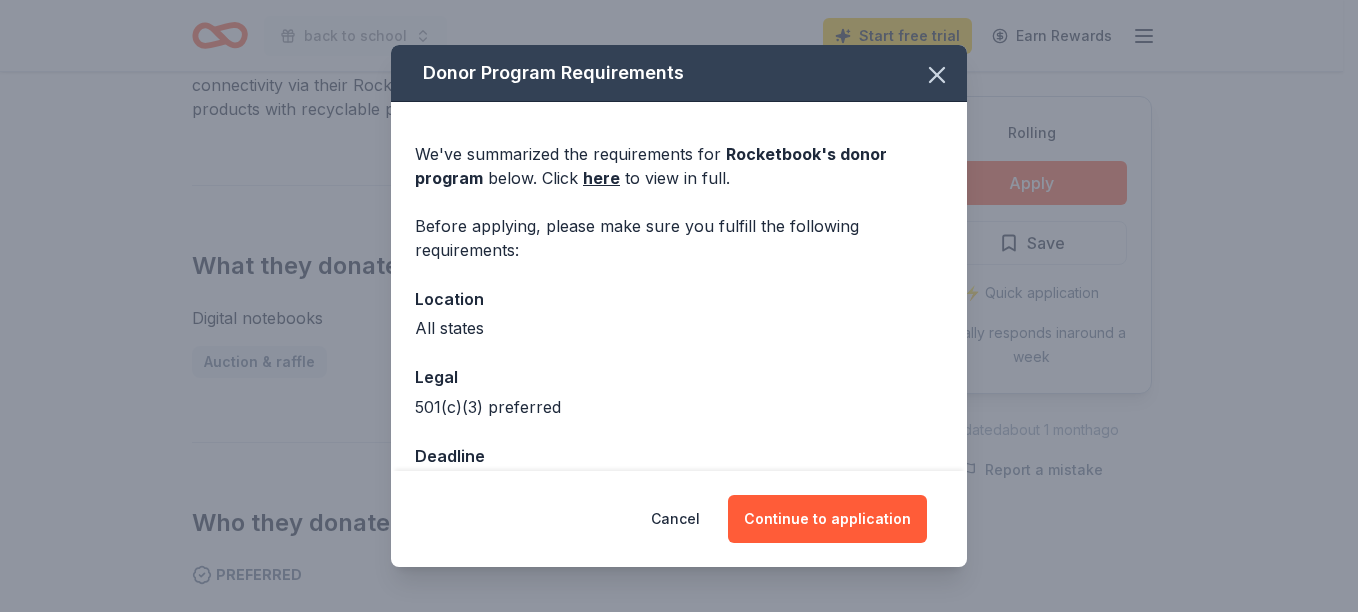 click on "All states" at bounding box center (679, 328) 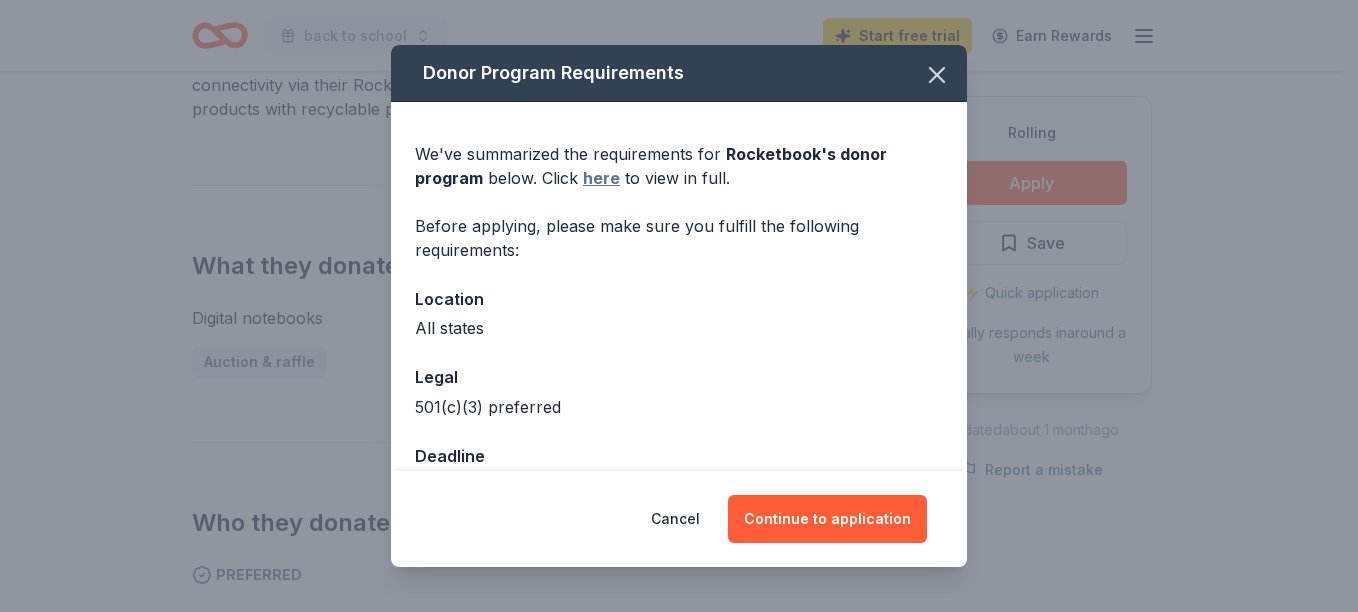 click on "here" at bounding box center (601, 178) 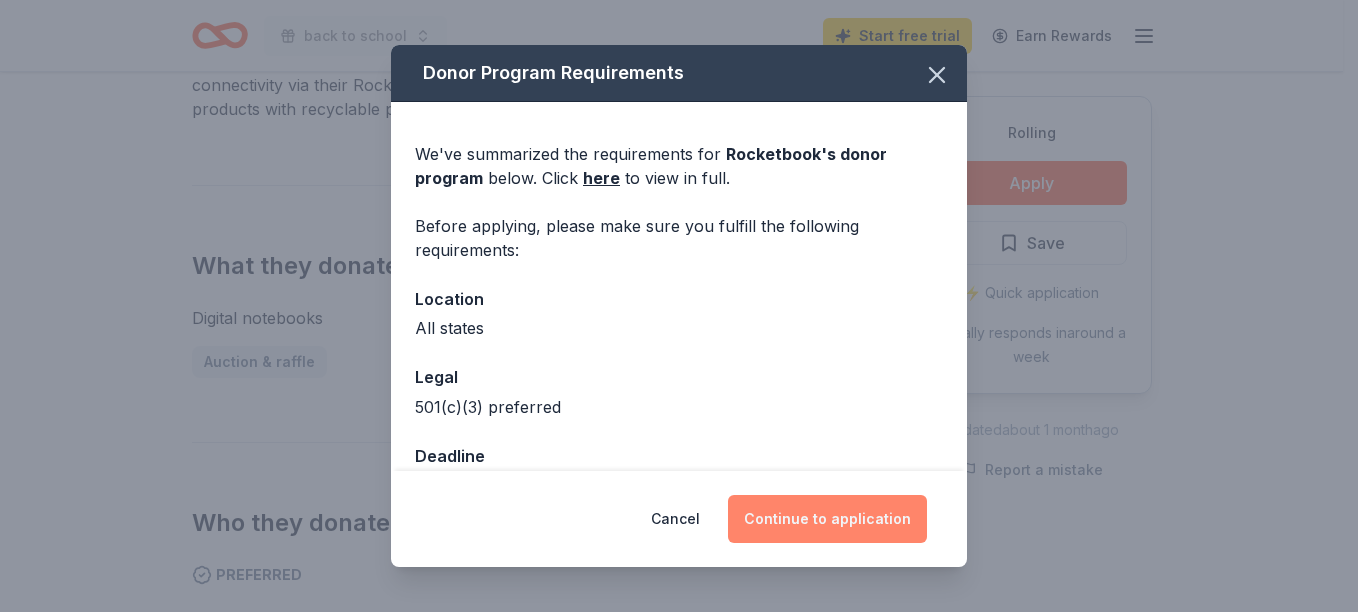 click on "Continue to application" at bounding box center (827, 519) 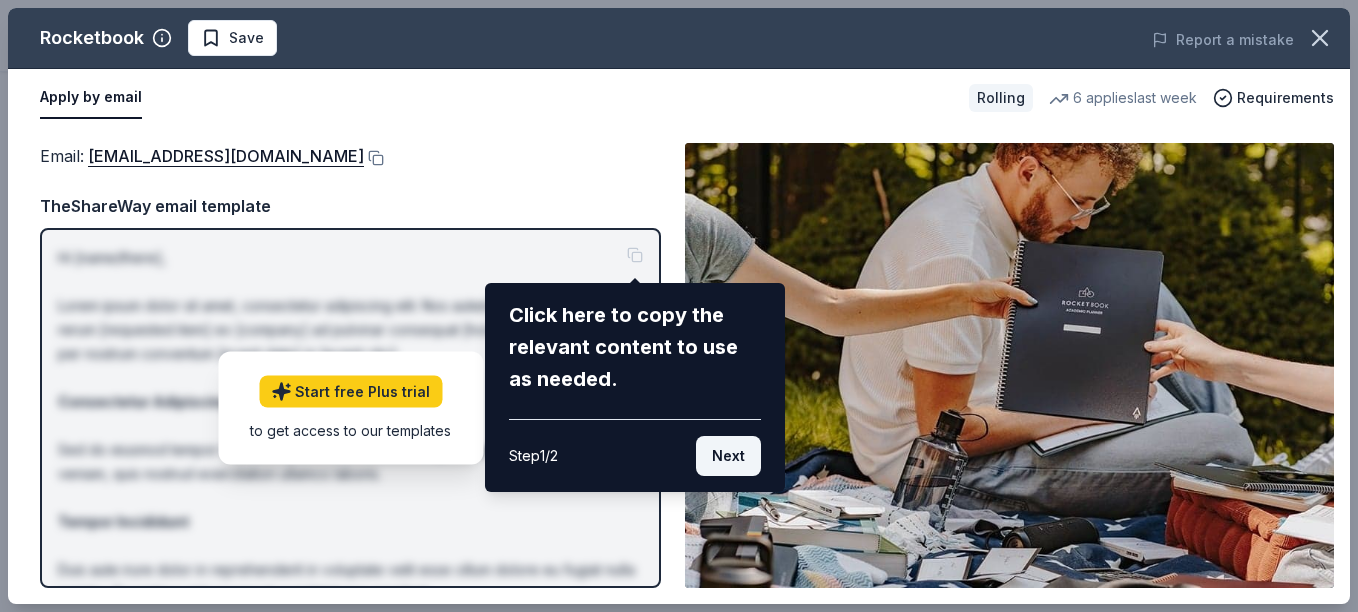 click on "Next" at bounding box center (728, 456) 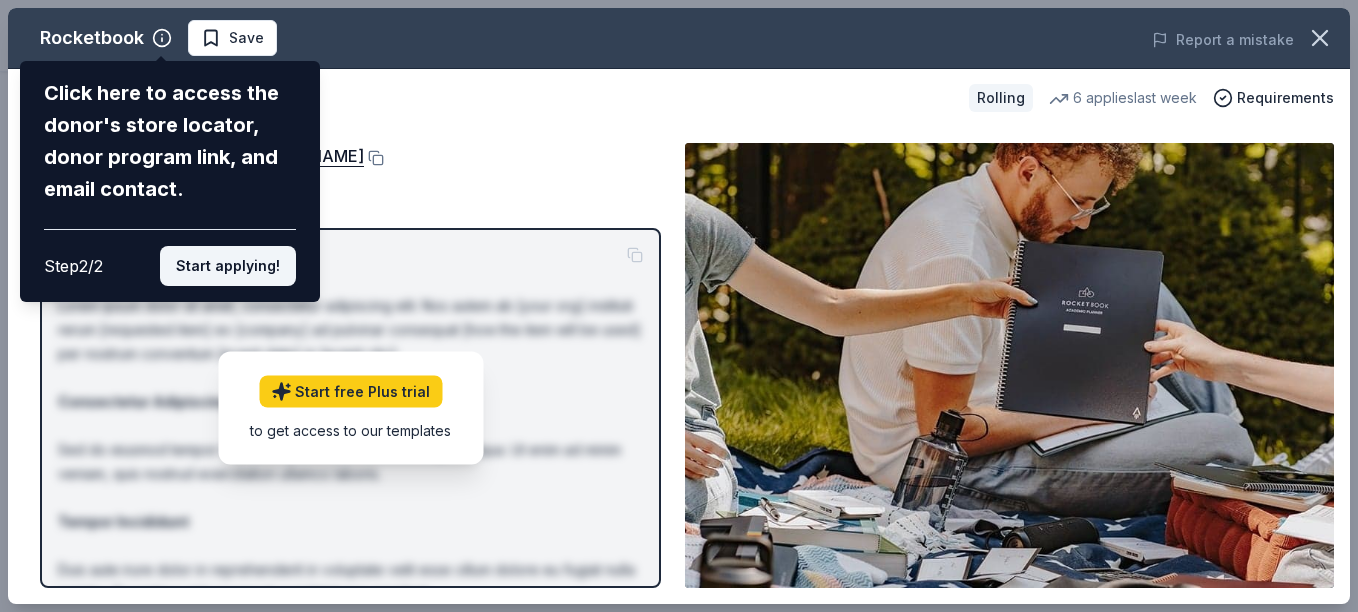click on "Start applying!" at bounding box center [228, 266] 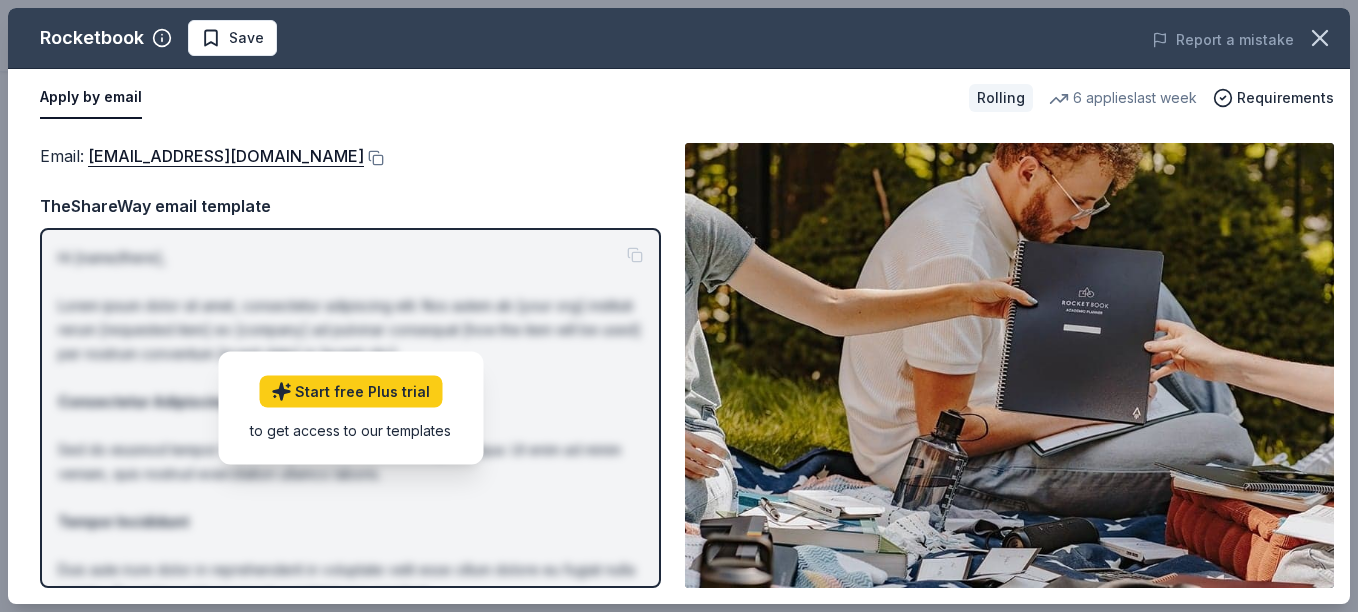 click on "Rocketbook Save Report a mistake Apply by email Rolling 6   applies  last week Requirements Email : [EMAIL_ADDRESS][DOMAIN_NAME] Email : [EMAIL_ADDRESS][DOMAIN_NAME] TheShareWay email template Hi [name/there],
Lorem ipsum dolor sit amet, consectetur adipiscing elit. Nos autem ab [your org] instituti rerum [requested item] ex [company] ad pulvinar consequat [how the item will be used] per nostrum conventum [event date] in [event city]:
Consectetur Adipiscing
Sed do eiusmod tempor incididunt ut labore et dolore magna aliqua. Ut enim ad minim veniam, quis nostrud exercitation ullamco laboris.
Tempor Incididunt
Duis aute irure dolor in reprehenderit in voluptate velit esse cillum dolore eu fugiat nulla pariatur. Excepteur sint occaecat cupidatat non proident.
Magna Aliqua
Ut enim ad minima veniam, quis nostrum exercitationem ullam corporis suscipit laboriosam, nisi ut aliquid ex ea commodi consequatur.
Nostrum ID numerus est [EIN]. Contactus per [your phone number]." at bounding box center (679, 306) 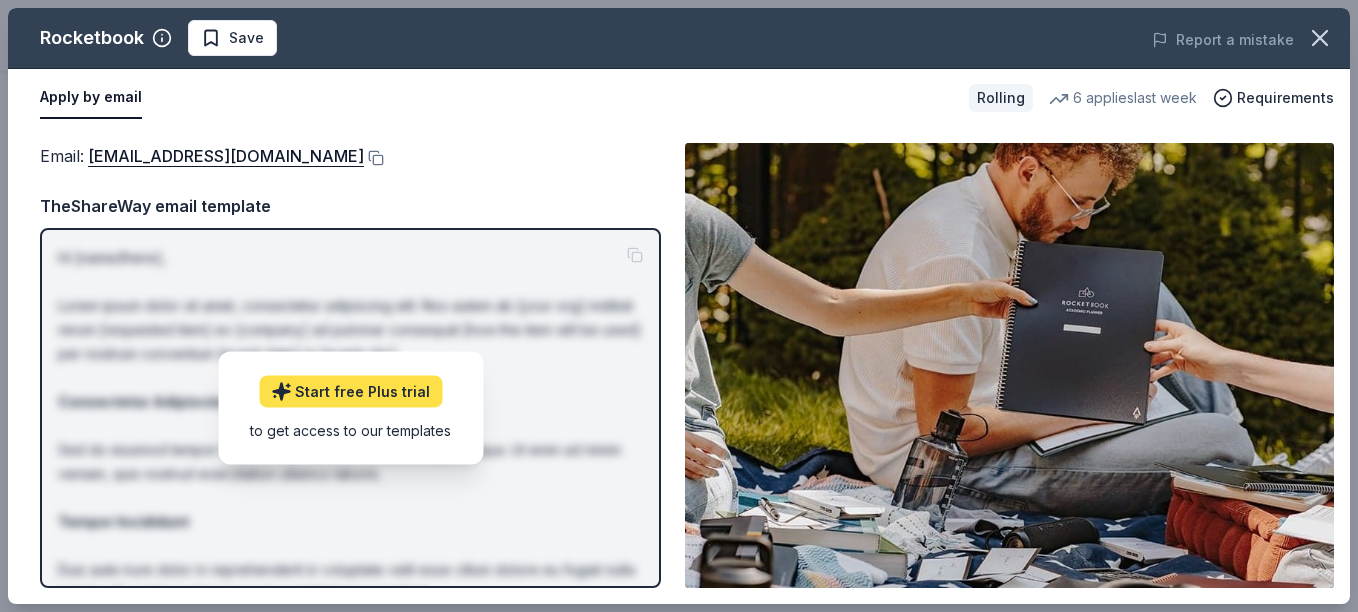 click on "Start free Plus trial" at bounding box center [350, 391] 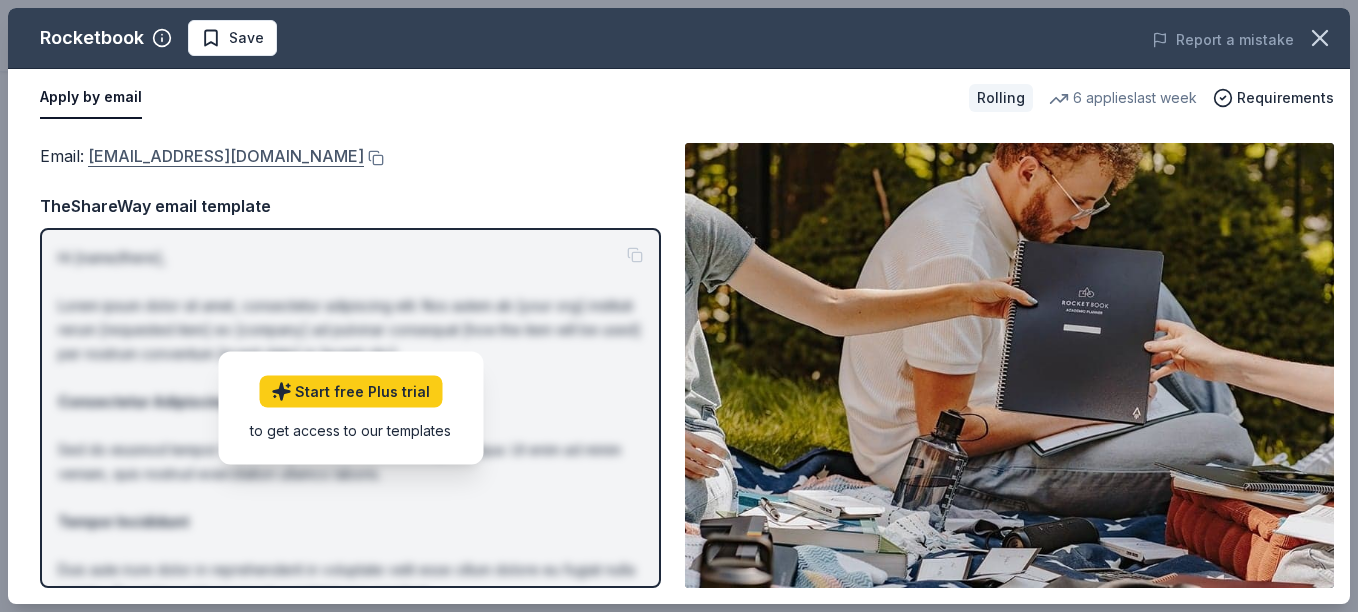 click on "[EMAIL_ADDRESS][DOMAIN_NAME]" at bounding box center [226, 156] 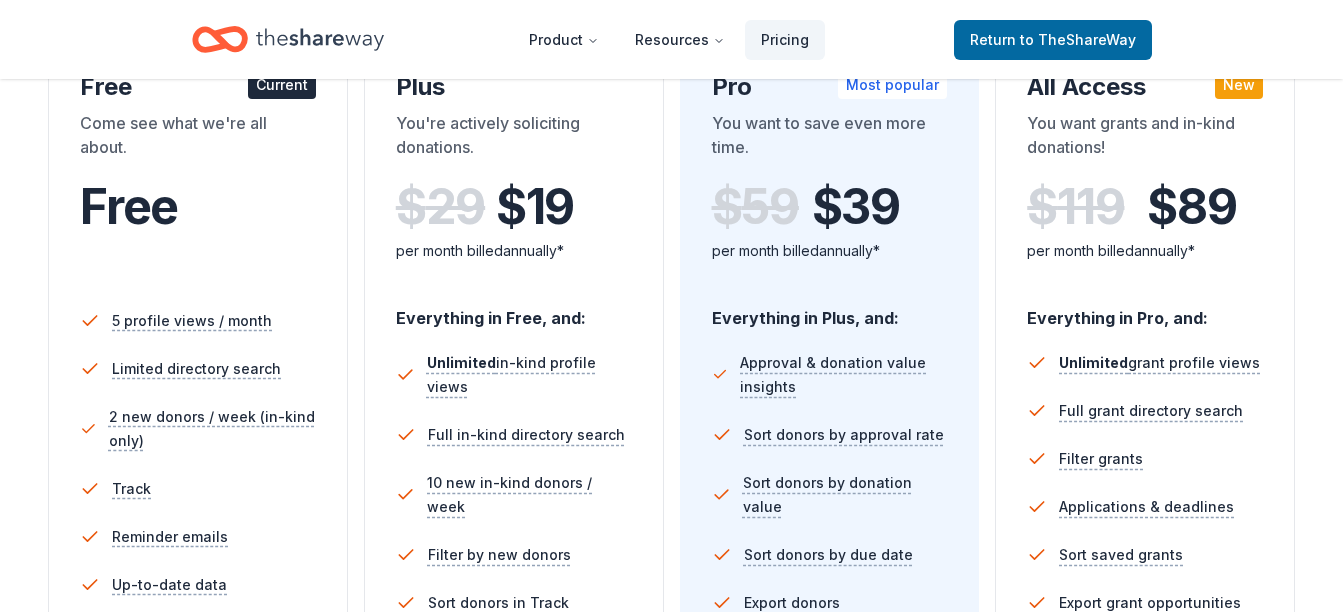 scroll, scrollTop: 410, scrollLeft: 0, axis: vertical 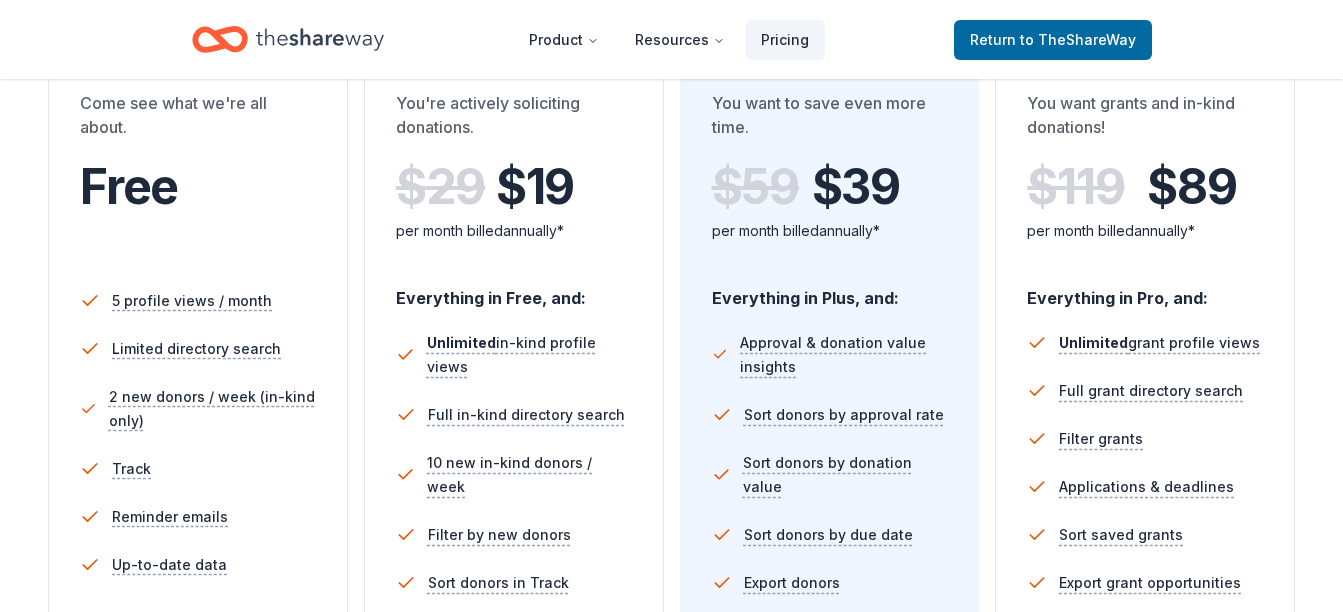 click on "Free Current Come see what we're all about. Free 5 profile views / month Limited directory search 2 new donors / week (in-kind only) Track Reminder emails Up-to-date data In-Kind Plus You're actively soliciting donations. $ 29 $ 19 per month billed  annually* Everything in Free, and: Unlimited  in-kind profile views Full in-kind directory search 10 new in-kind donors / week Filter by new donors Sort donors in Track Limited copy & paste shortcuts * Saving $120 per year Try for free In-Kind Pro Most popular You want to save even more time. $ 59 $ 39 per month billed  annually* Everything in Plus, and: Approval & donation value insights Sort donors by approval rate Sort donors by donation value Sort donors by due date Export donors Unlimited  copy & paste shortcuts * Saving $240 per year Try for free In-Kind + Grants All Access New You want grants and in-kind donations! $ 119 $ 89 per month billed  annually* Everything in Pro, and: Unlimited  grant profile views Full grant directory search Filter grants" at bounding box center (671, 409) 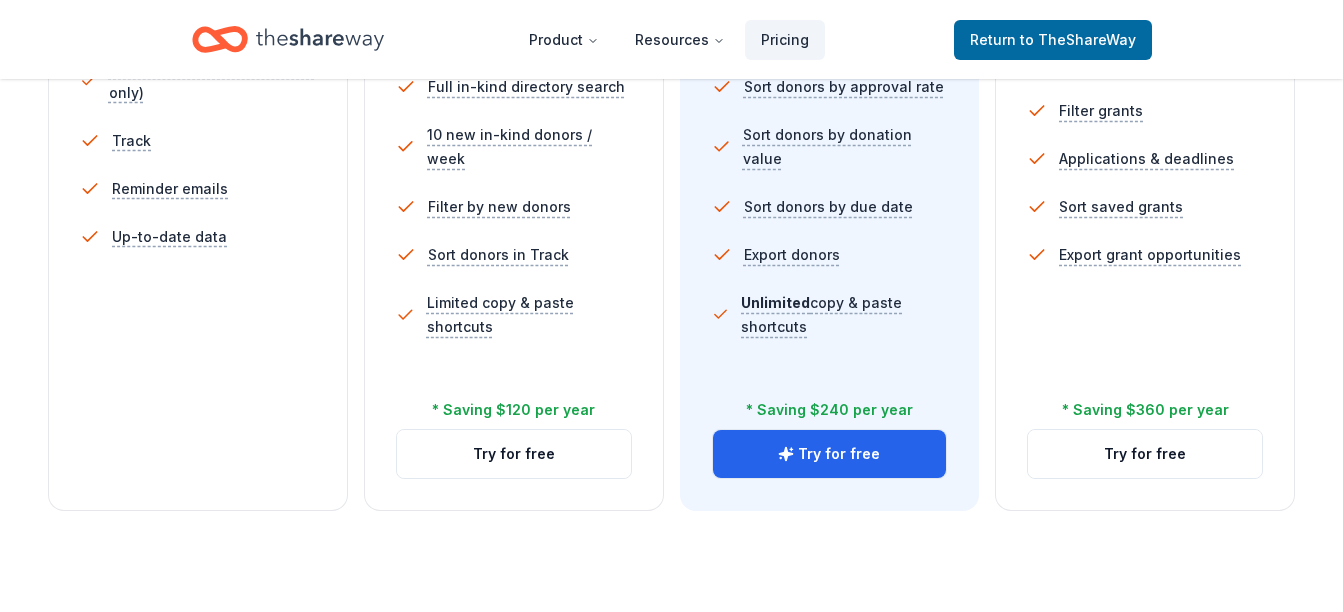 scroll, scrollTop: 741, scrollLeft: 0, axis: vertical 